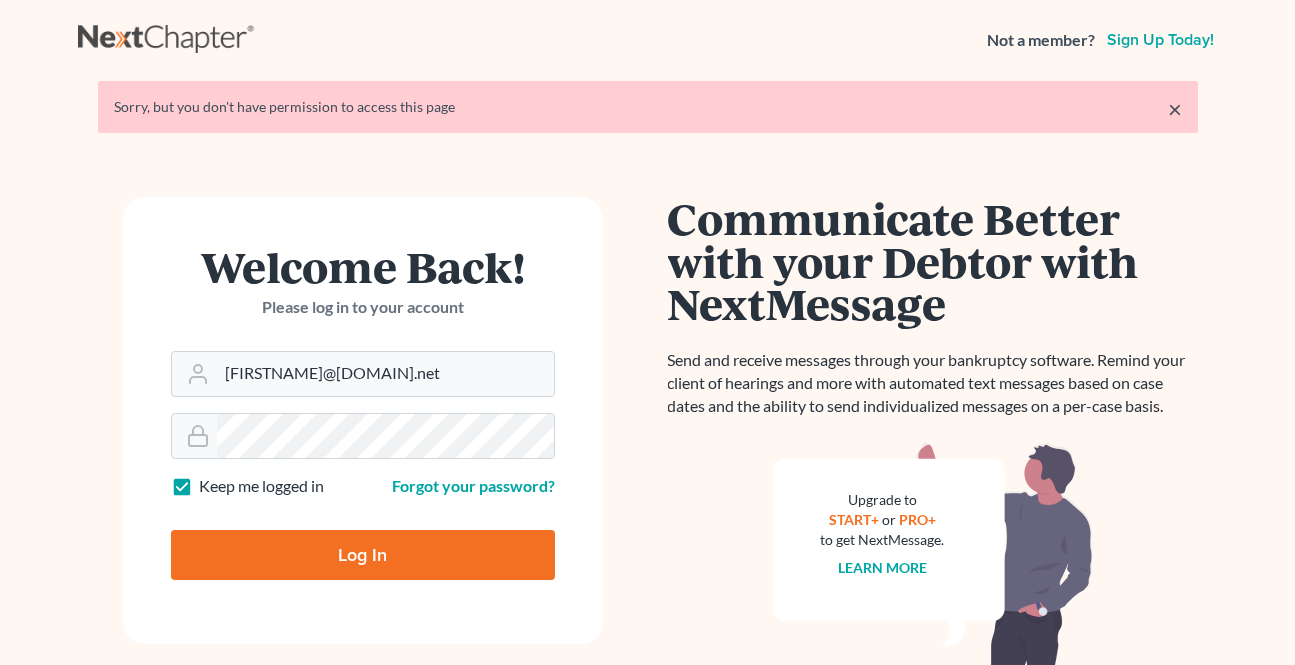 type on "Thinking..." 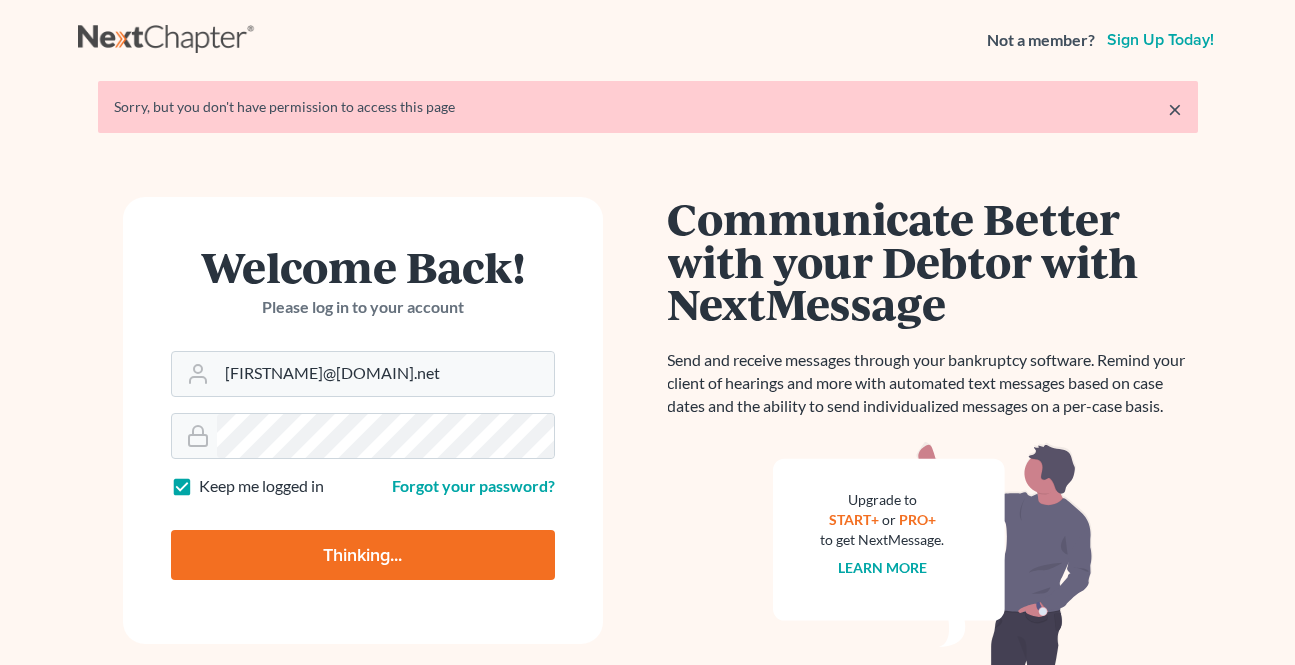 scroll, scrollTop: 0, scrollLeft: 0, axis: both 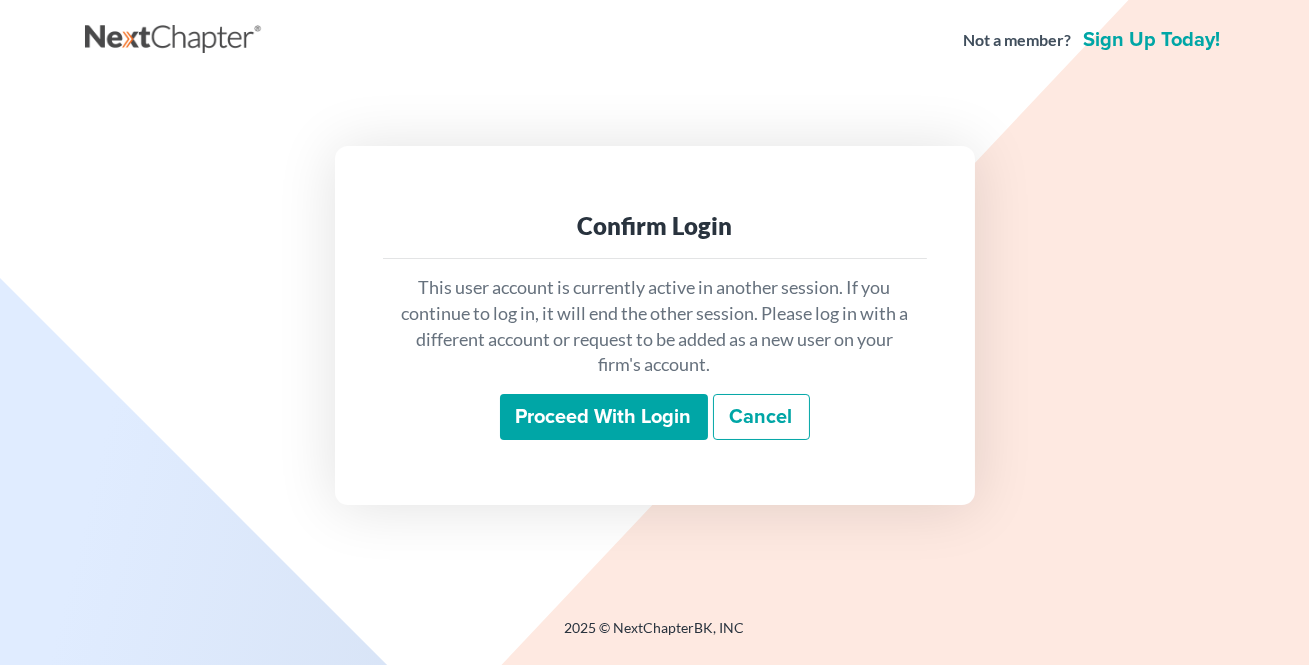 click on "Proceed with login" at bounding box center (604, 417) 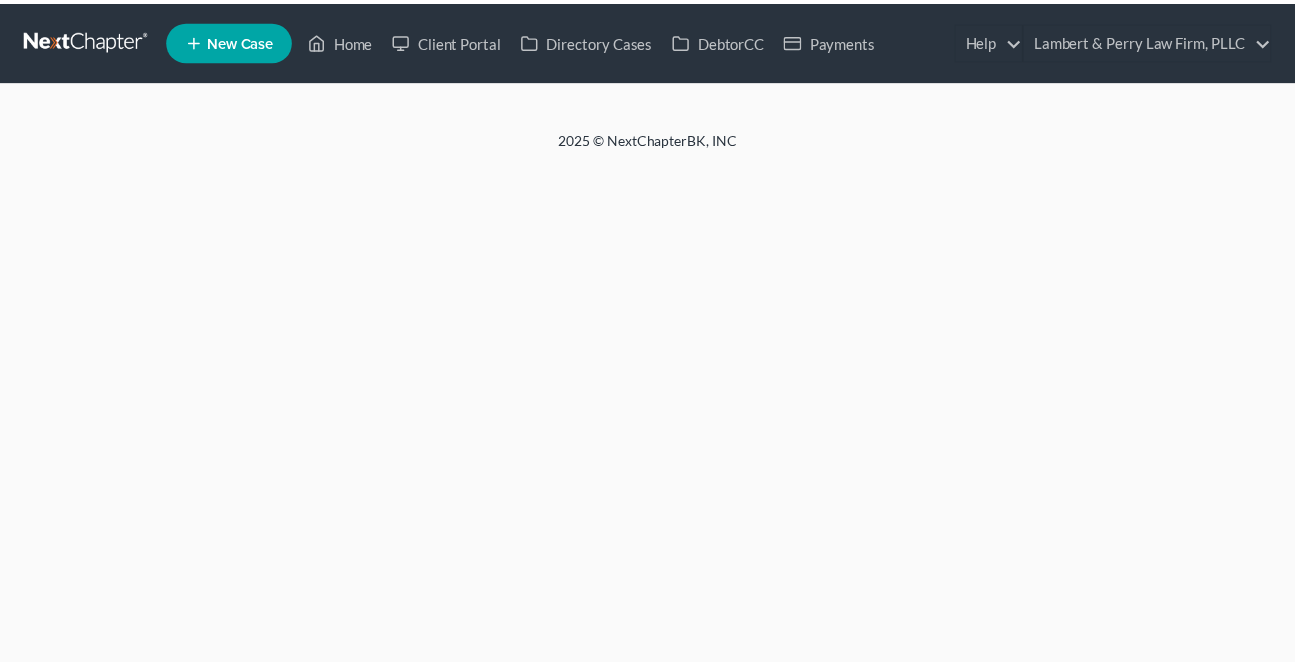 scroll, scrollTop: 0, scrollLeft: 0, axis: both 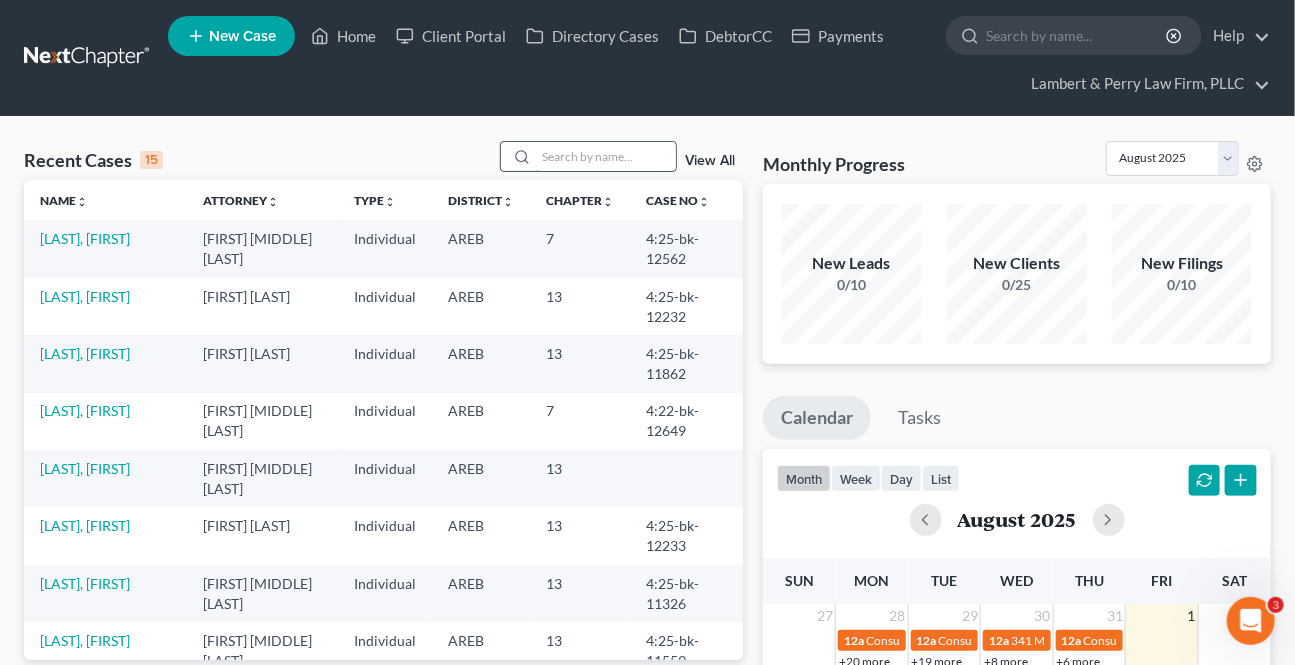 click at bounding box center (606, 156) 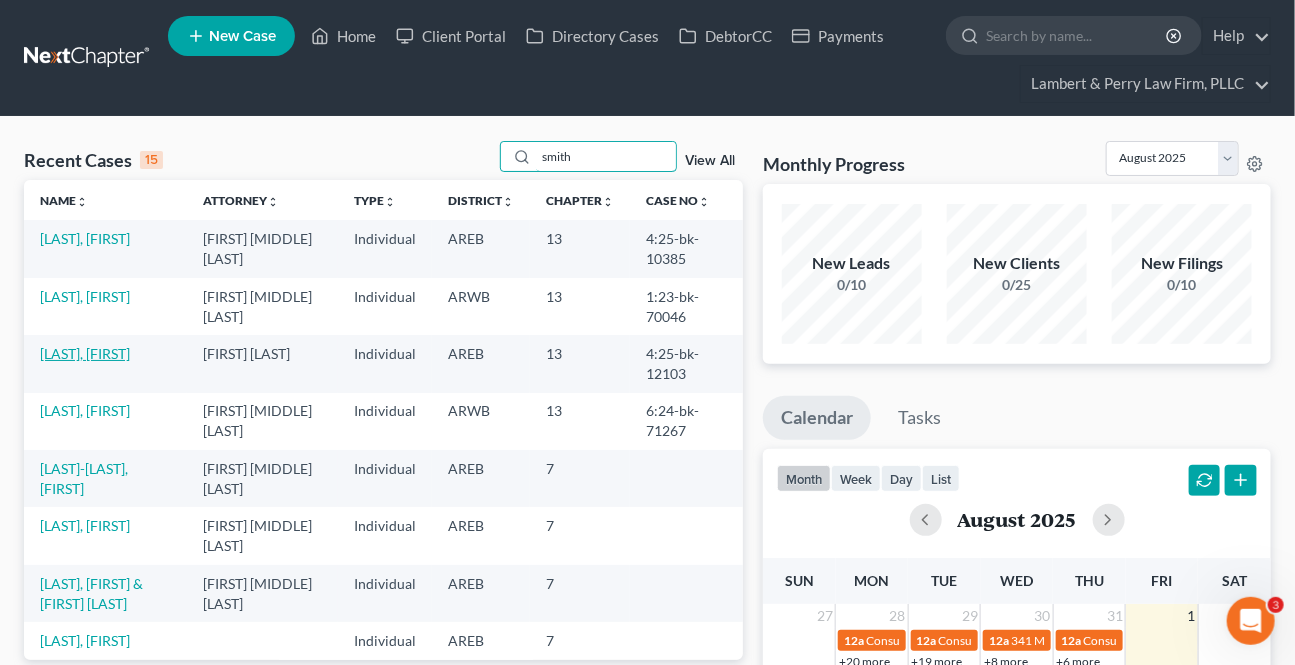 type on "smith" 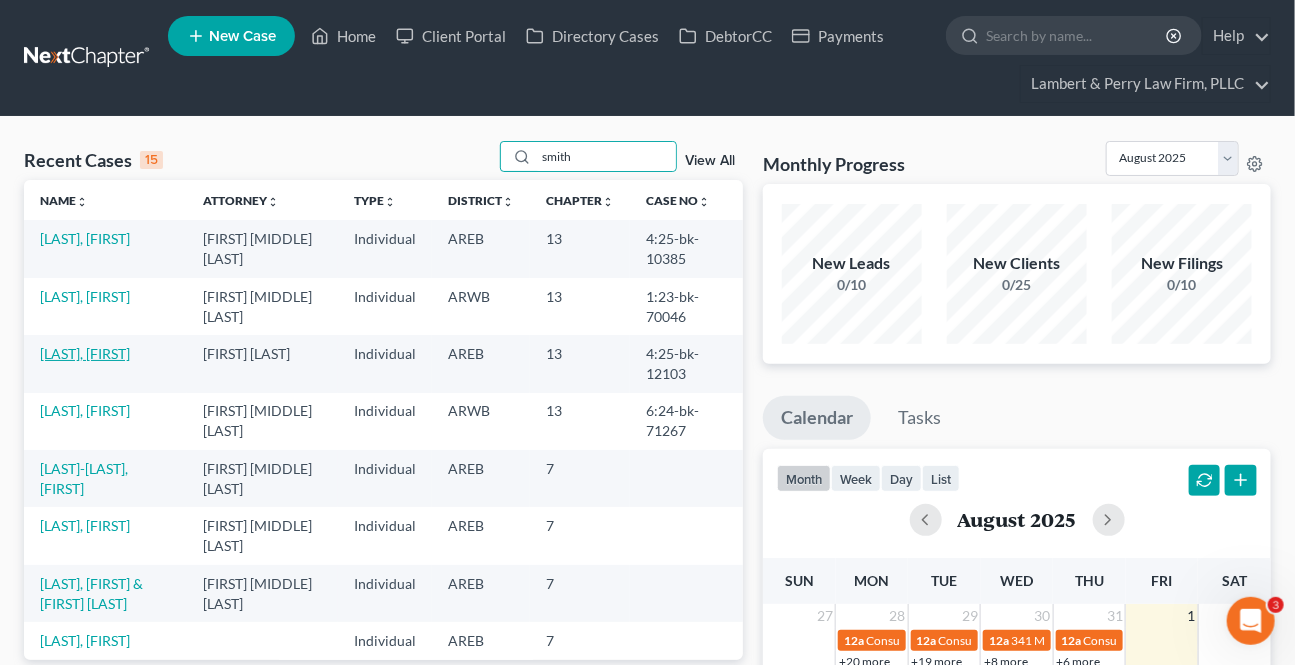 click on "[LAST], [FIRST]" at bounding box center (85, 353) 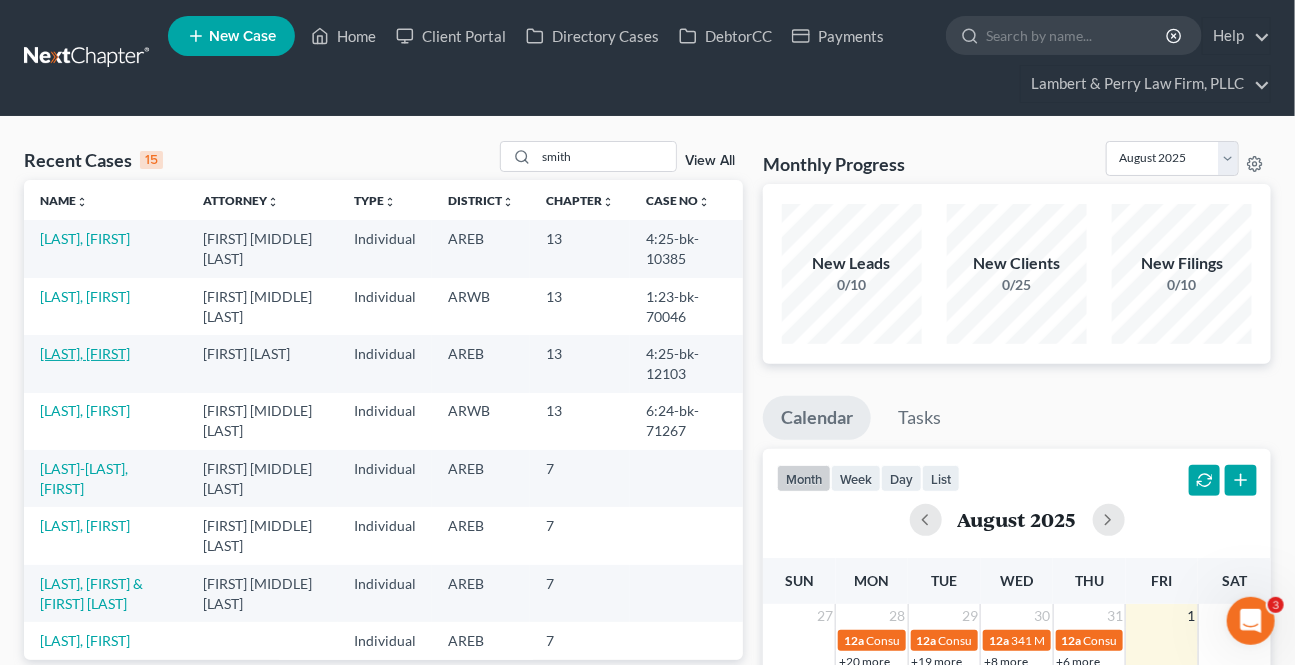 select on "1" 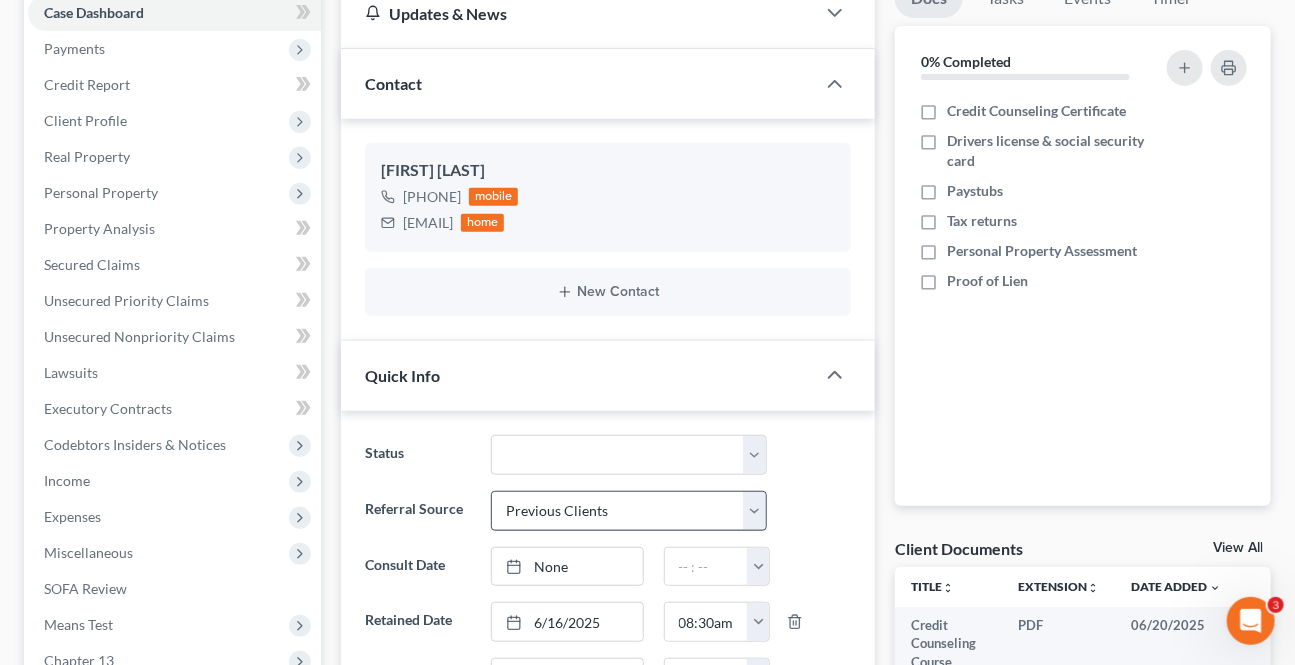 scroll, scrollTop: 272, scrollLeft: 0, axis: vertical 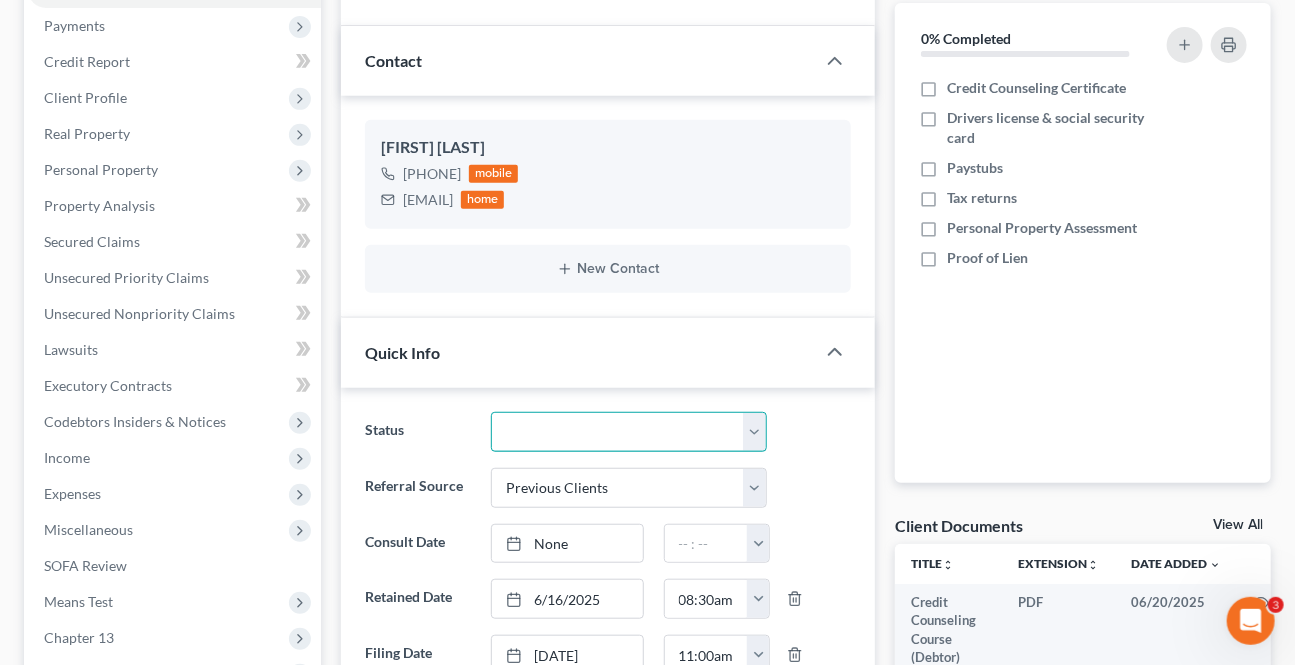 click on "Awaiting 341 Chapter 7 - Attended Meeting Confirmed Discharged Dismissed New Consult Not Retained Rejected Retained Unconfirmed Withdrawn as Counsel" at bounding box center (628, 432) 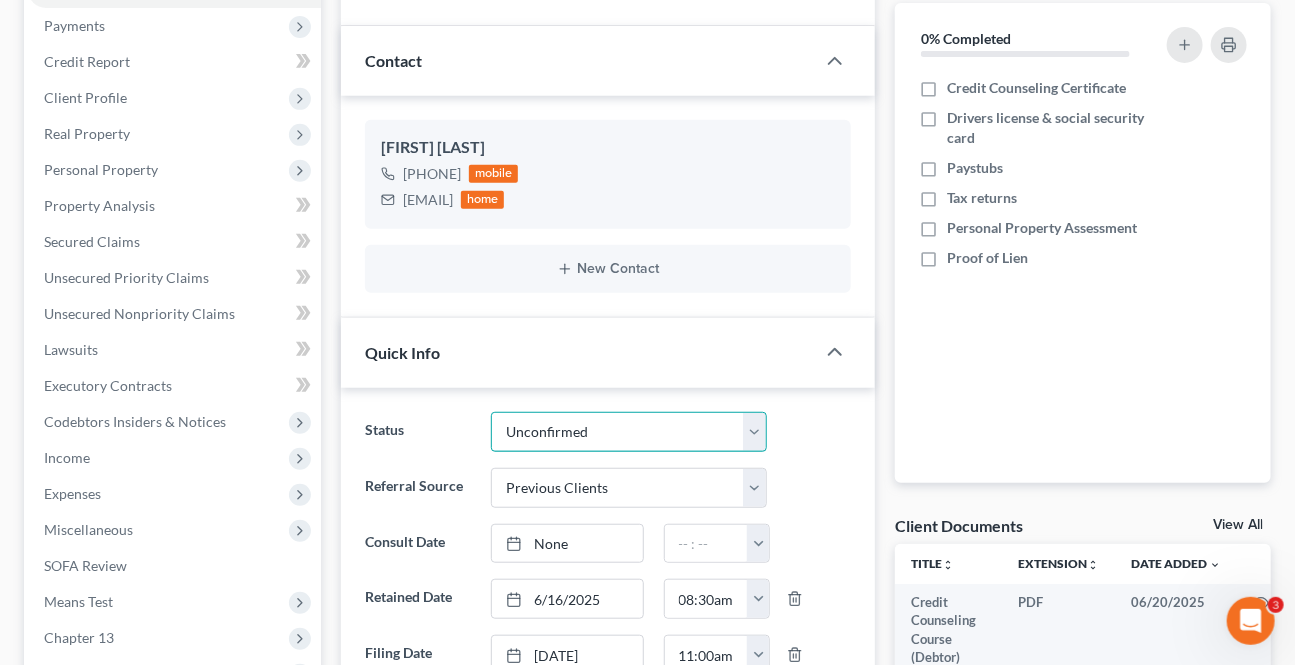 click on "Awaiting 341 Chapter 7 - Attended Meeting Confirmed Discharged Dismissed New Consult Not Retained Rejected Retained Unconfirmed Withdrawn as Counsel" at bounding box center [628, 432] 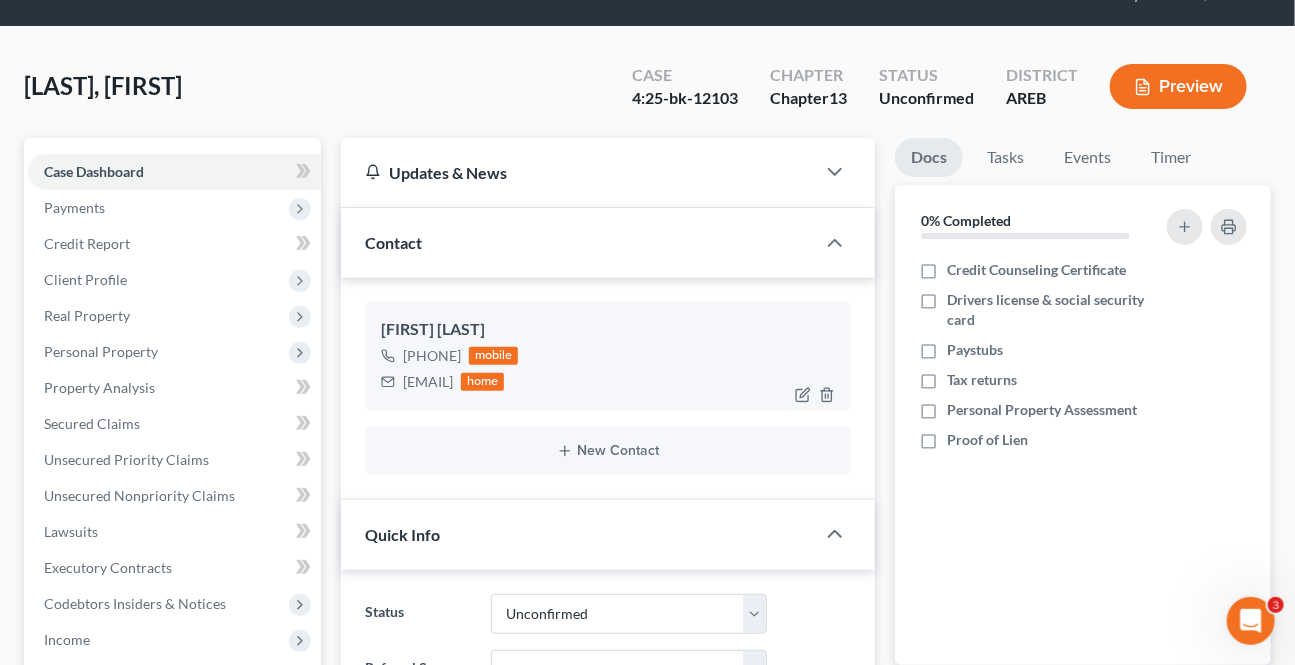 scroll, scrollTop: 0, scrollLeft: 0, axis: both 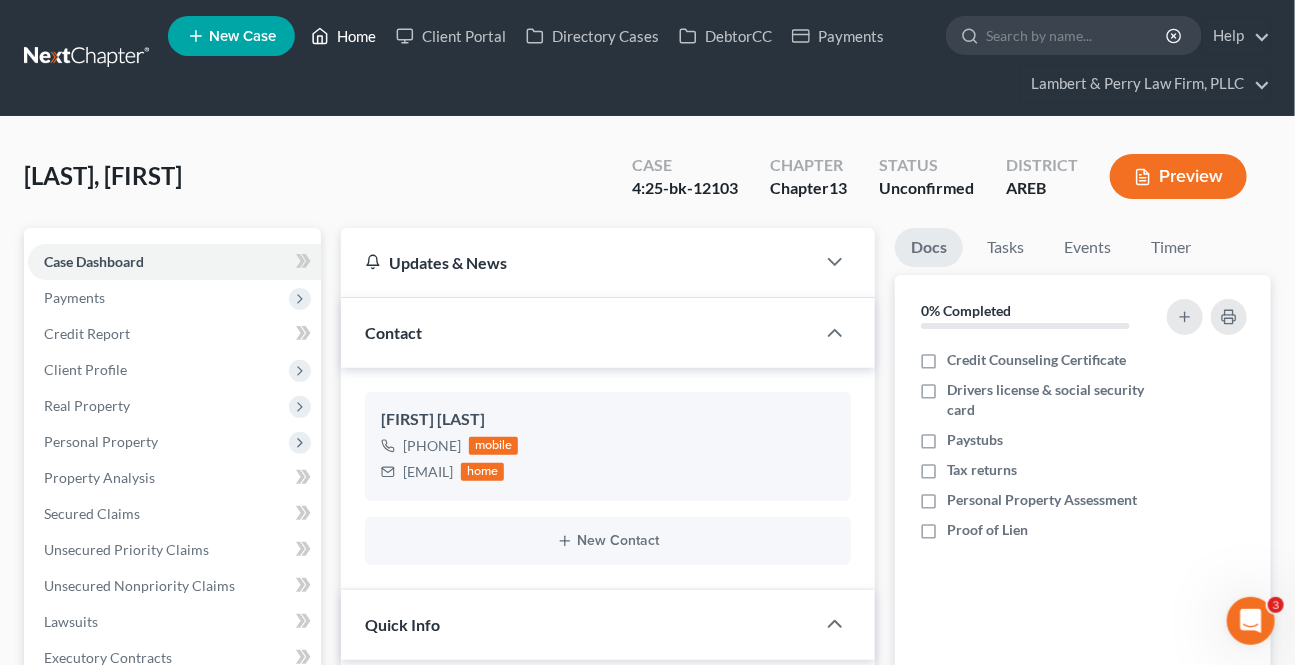 drag, startPoint x: 343, startPoint y: 27, endPoint x: 319, endPoint y: 44, distance: 29.410883 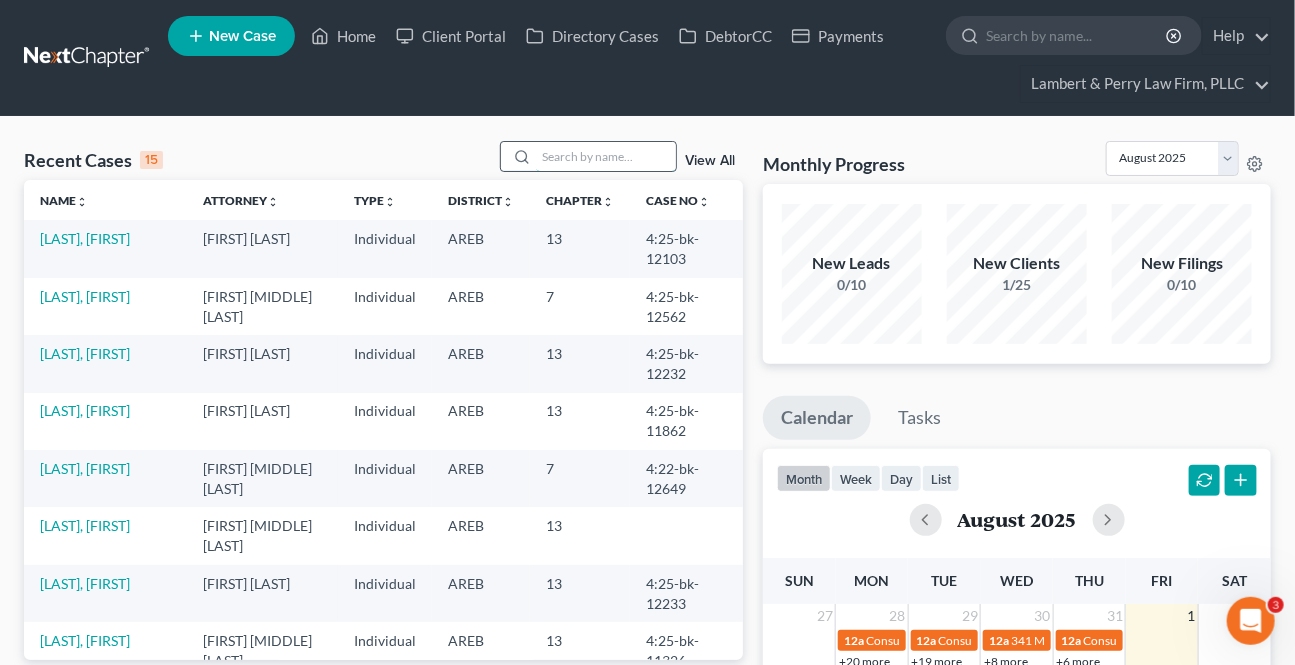 click at bounding box center (606, 156) 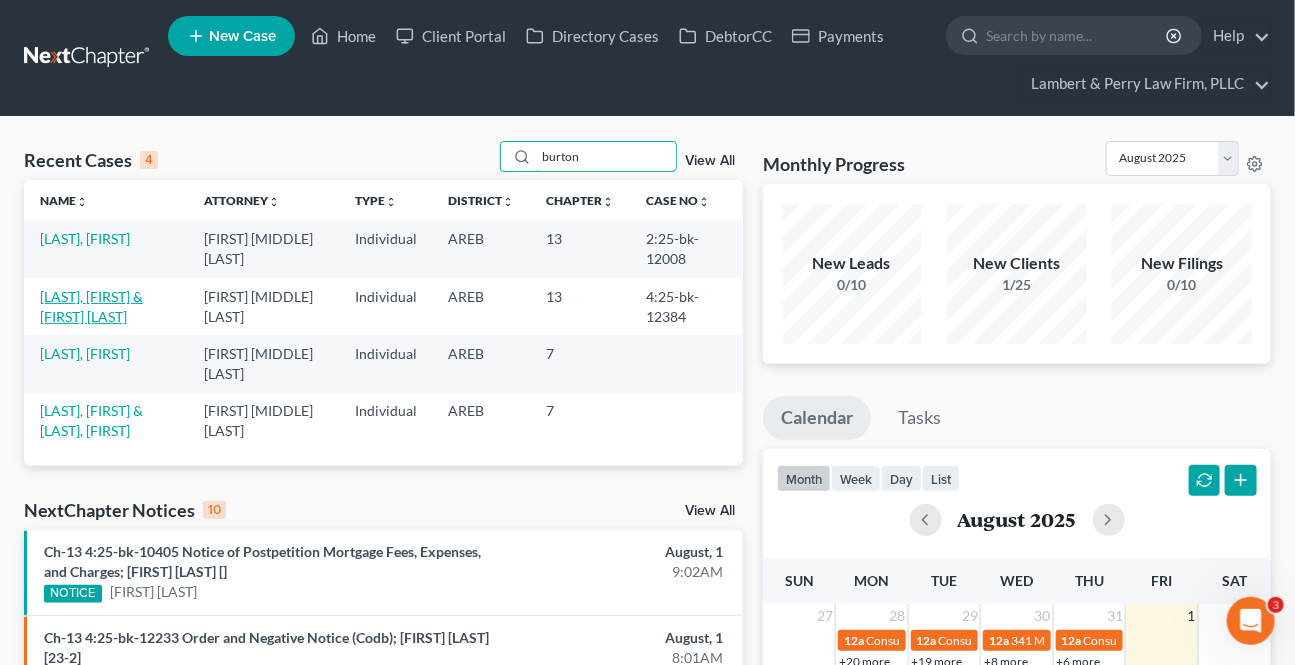 type on "burton" 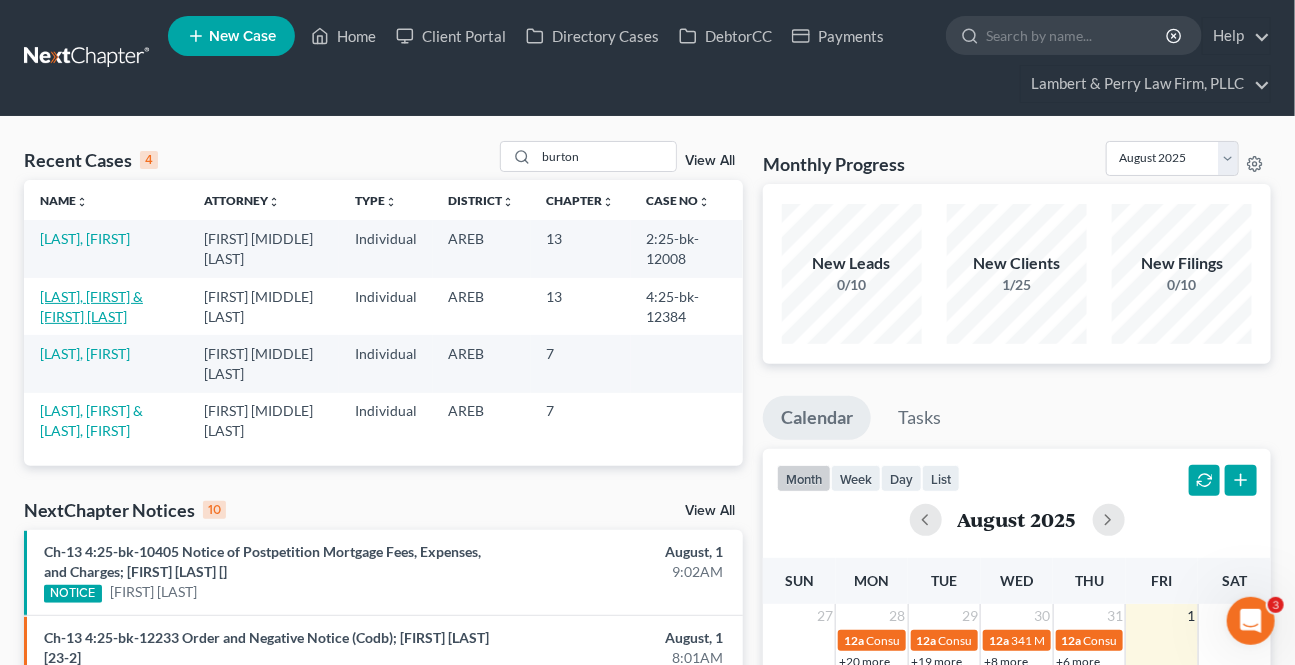 click on "[LAST], [FIRST] & [FIRST] [LAST]" at bounding box center (91, 306) 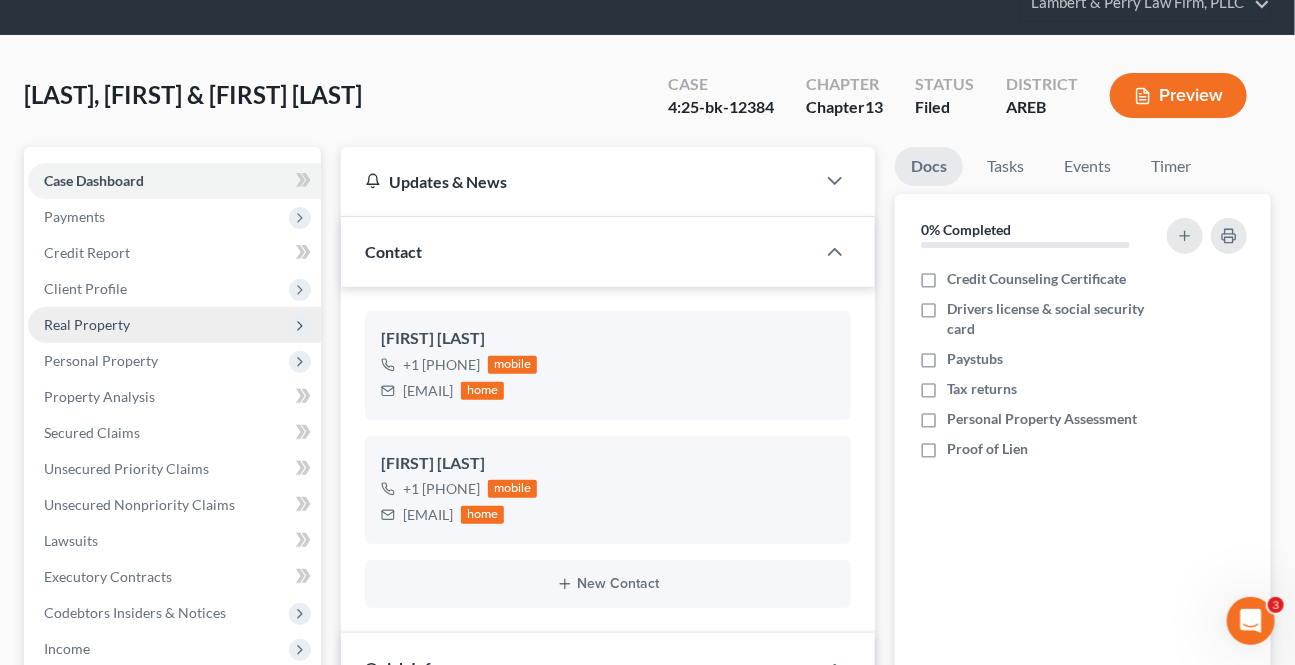 scroll, scrollTop: 454, scrollLeft: 0, axis: vertical 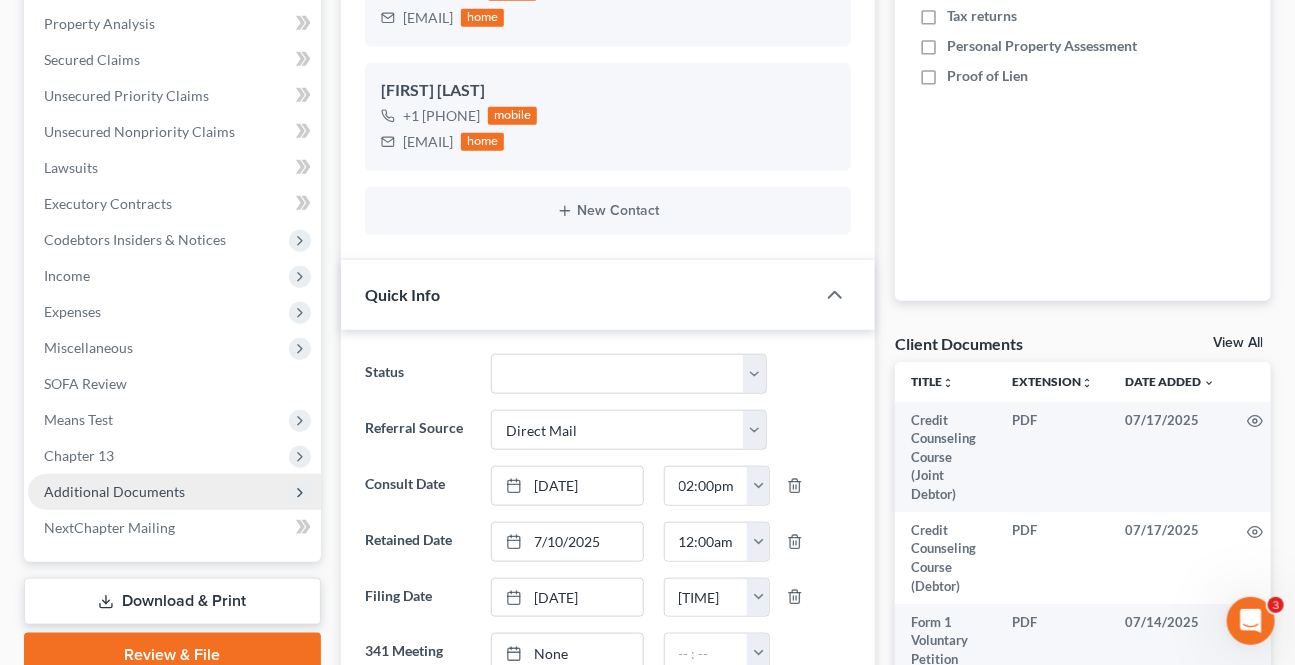 click on "Additional Documents" at bounding box center (114, 491) 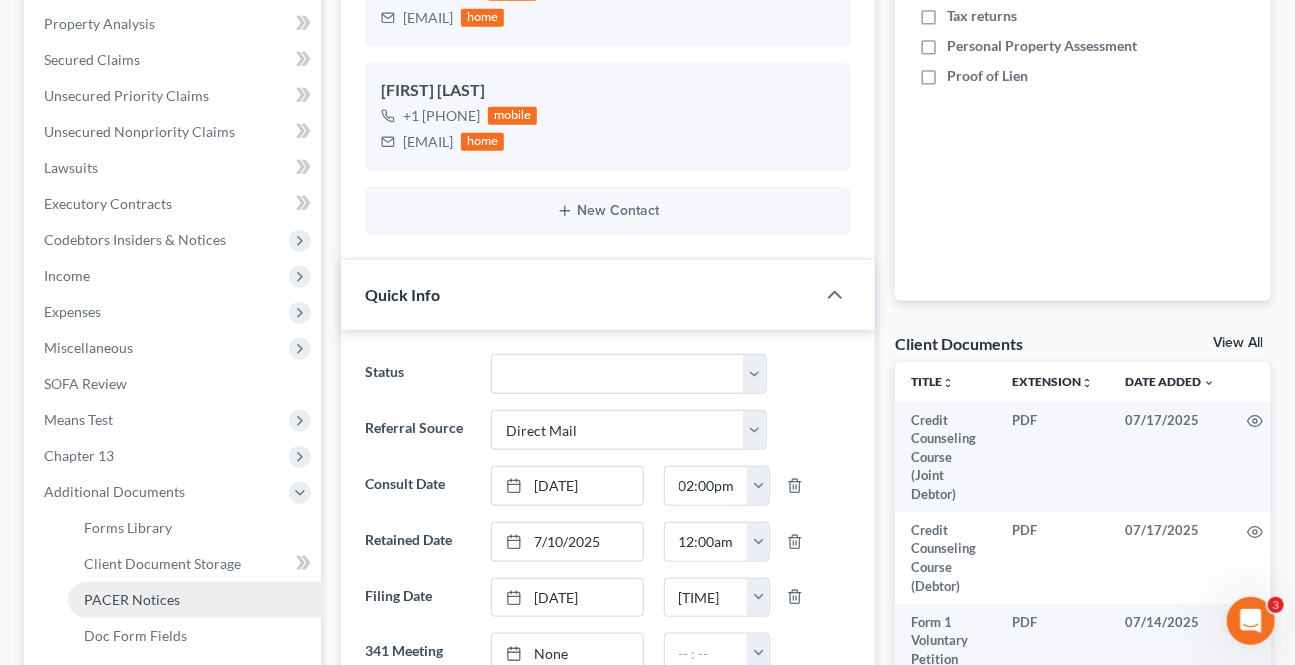 click on "PACER Notices" at bounding box center [132, 599] 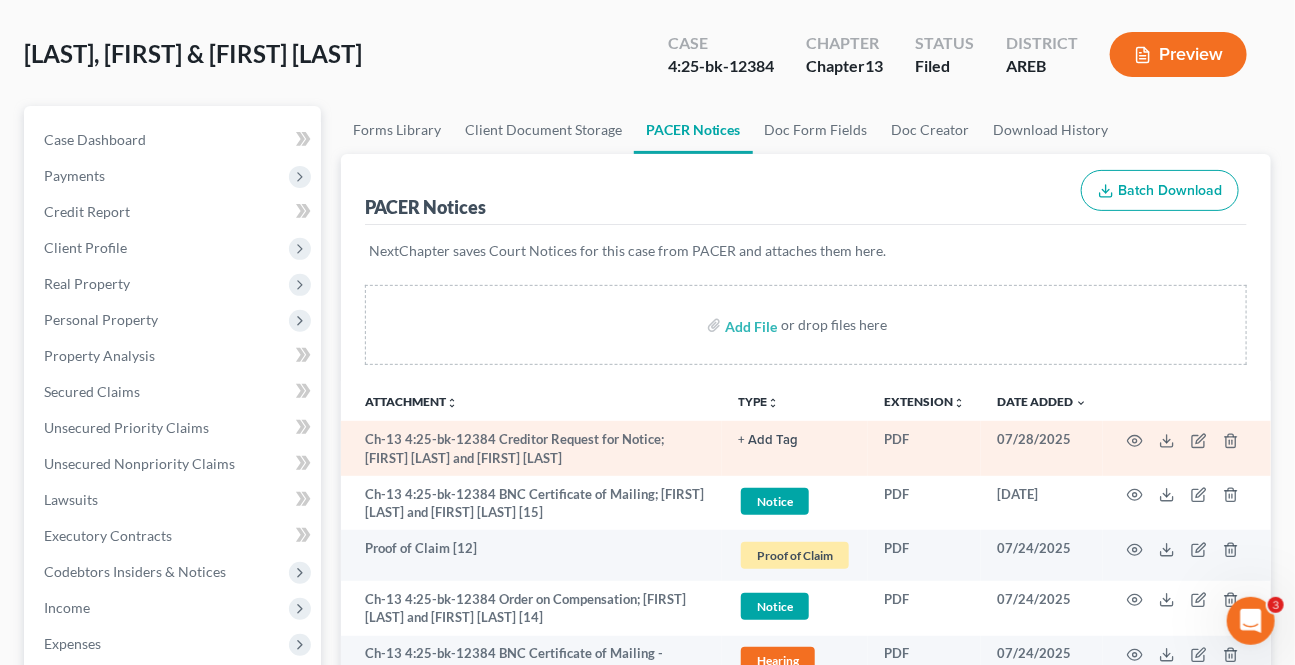 scroll, scrollTop: 90, scrollLeft: 0, axis: vertical 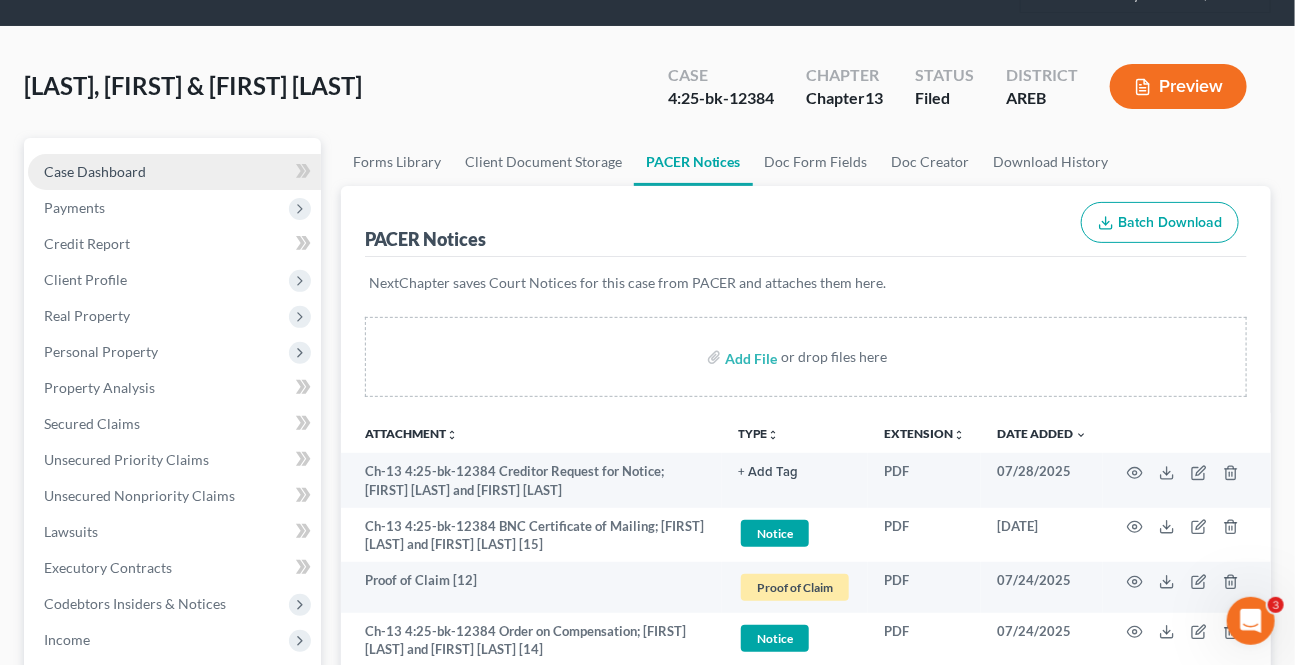 click on "Case Dashboard" at bounding box center [174, 172] 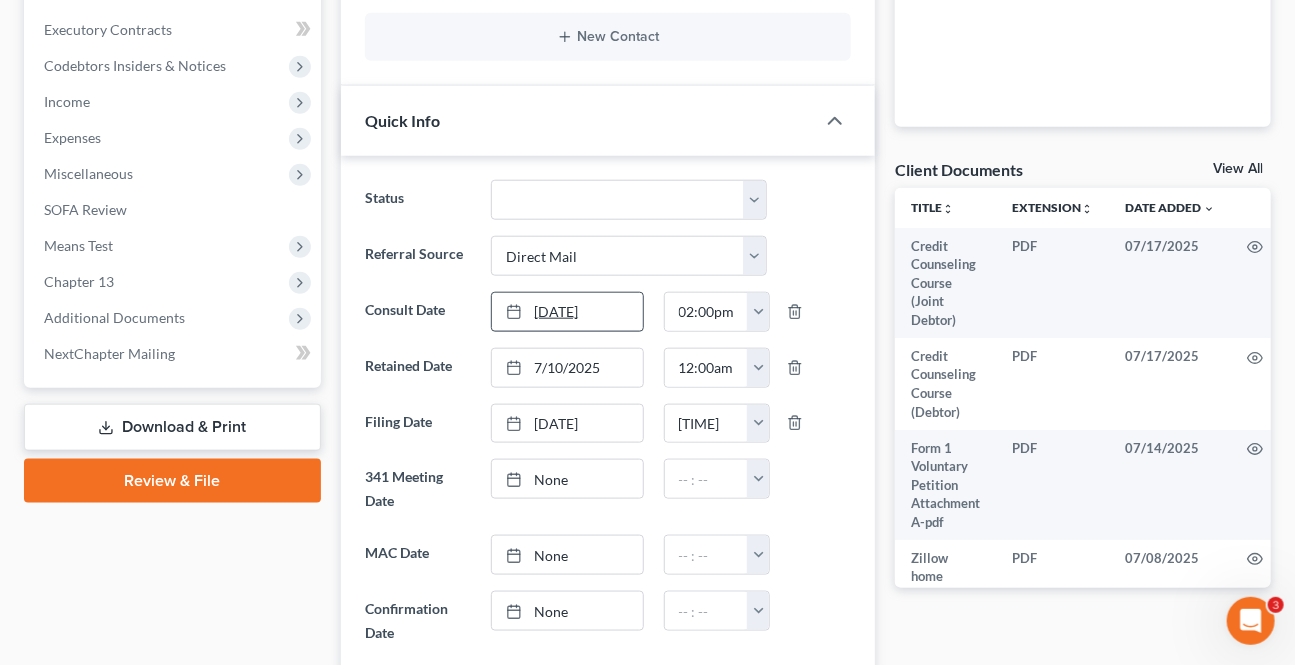 scroll, scrollTop: 636, scrollLeft: 0, axis: vertical 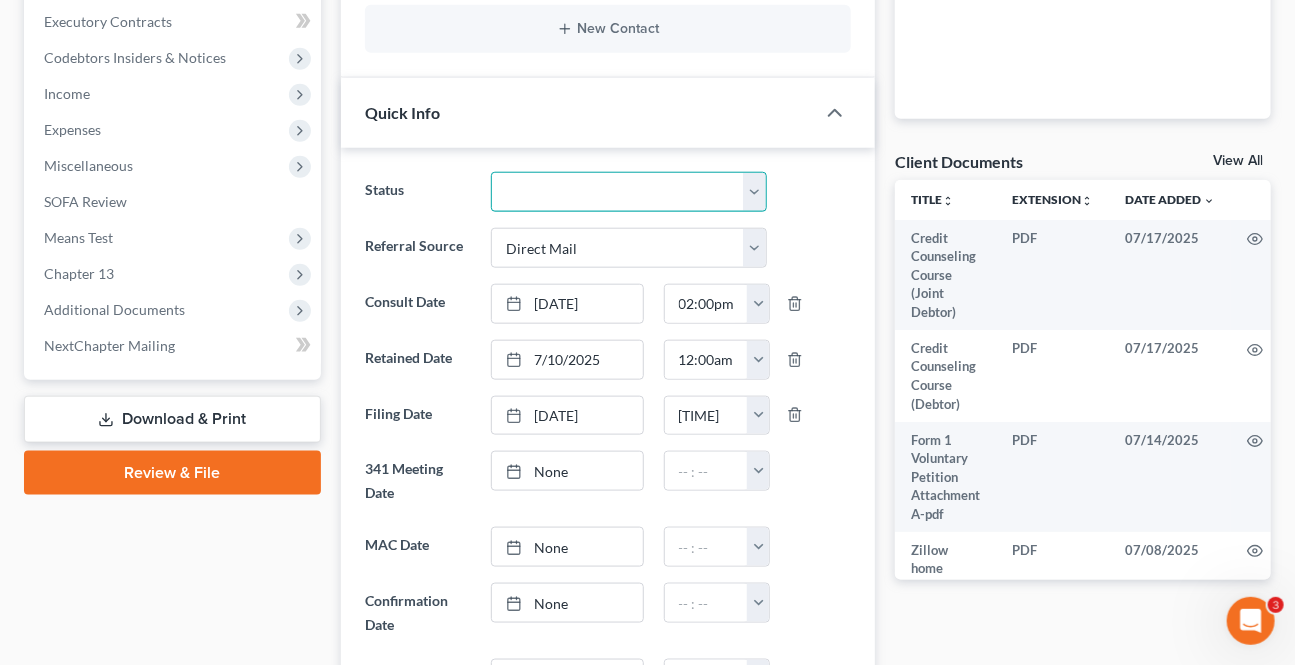 click on "Awaiting 341 Chapter 7 - Attended Meeting Confirmed Discharged Dismissed New Consult Not Retained Rejected Retained Unconfirmed Withdrawn as Counsel" at bounding box center (628, 192) 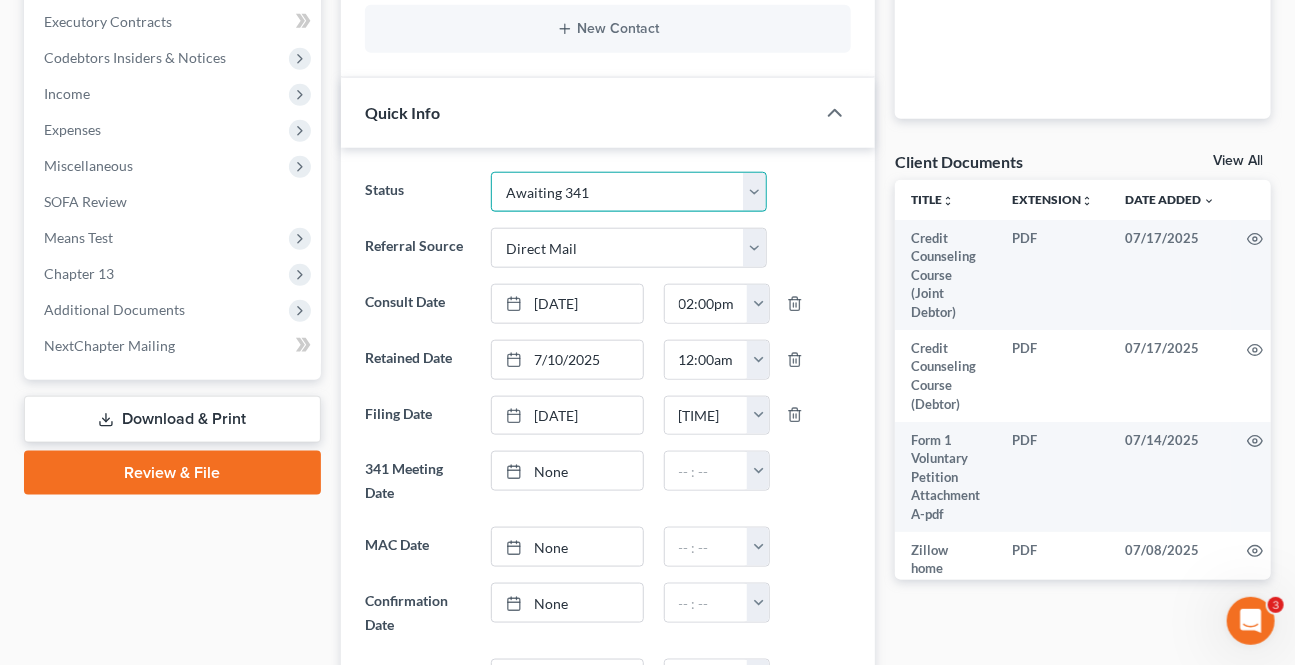 click on "Awaiting 341 Chapter 7 - Attended Meeting Confirmed Discharged Dismissed New Consult Not Retained Rejected Retained Unconfirmed Withdrawn as Counsel" at bounding box center (628, 192) 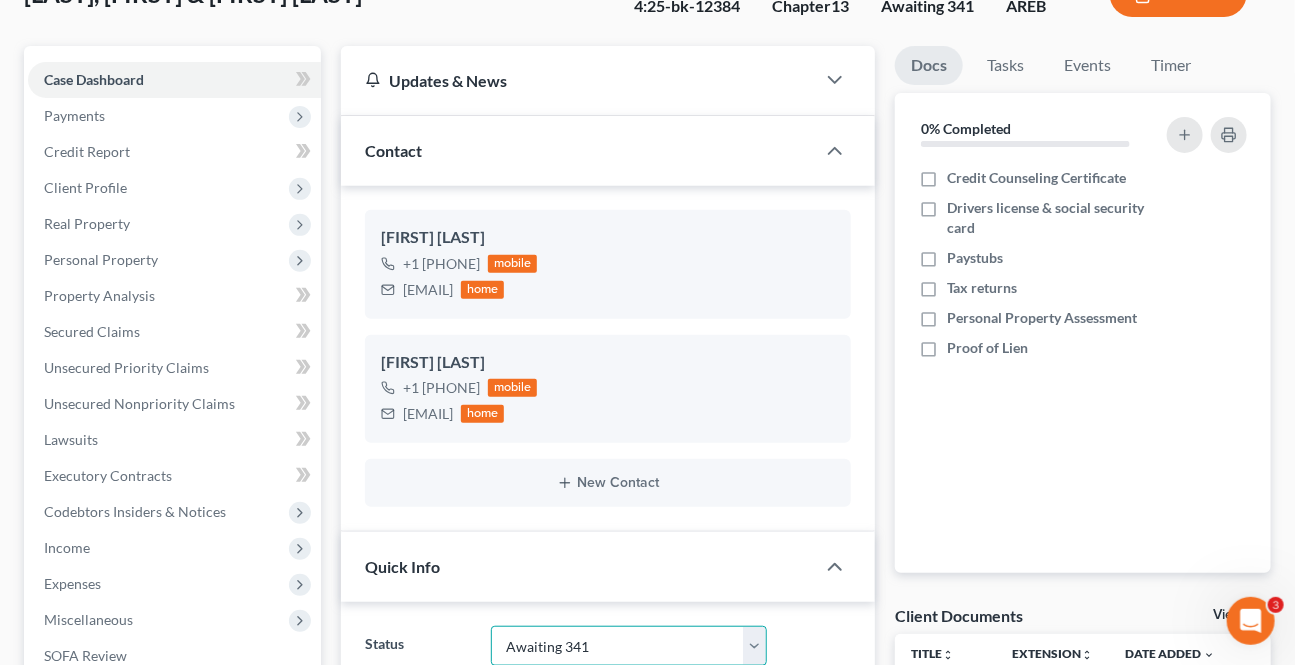 scroll, scrollTop: 0, scrollLeft: 0, axis: both 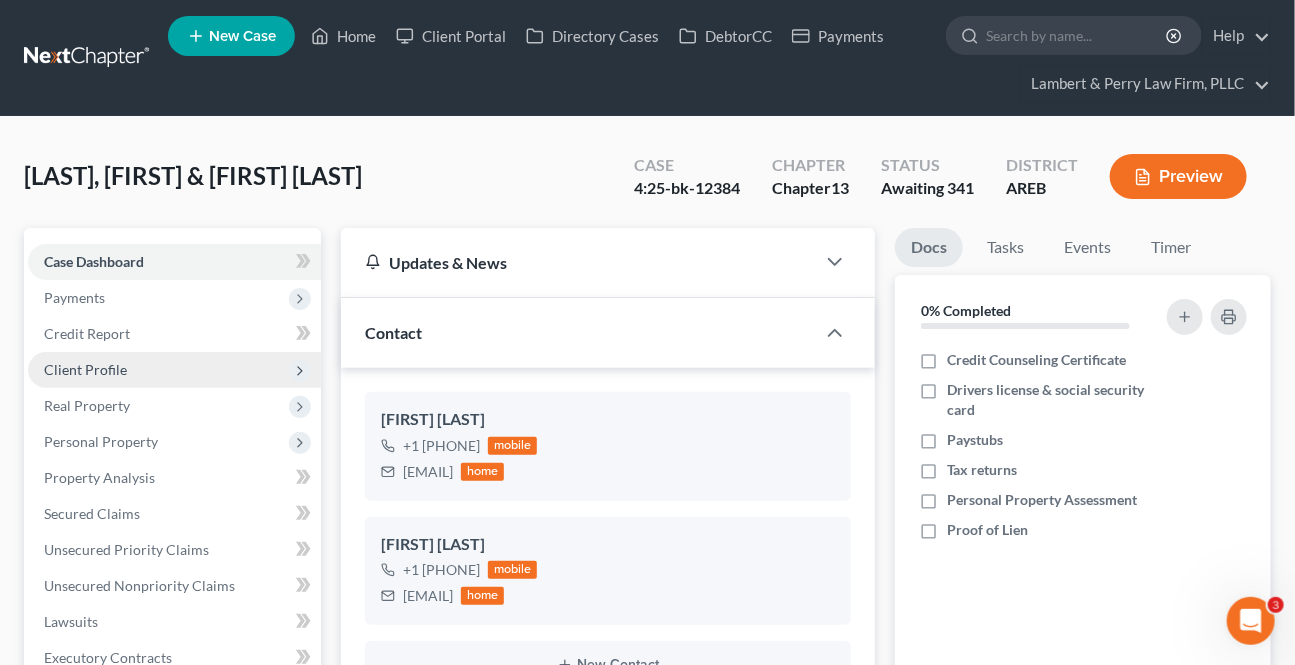 click on "Client Profile" at bounding box center [85, 369] 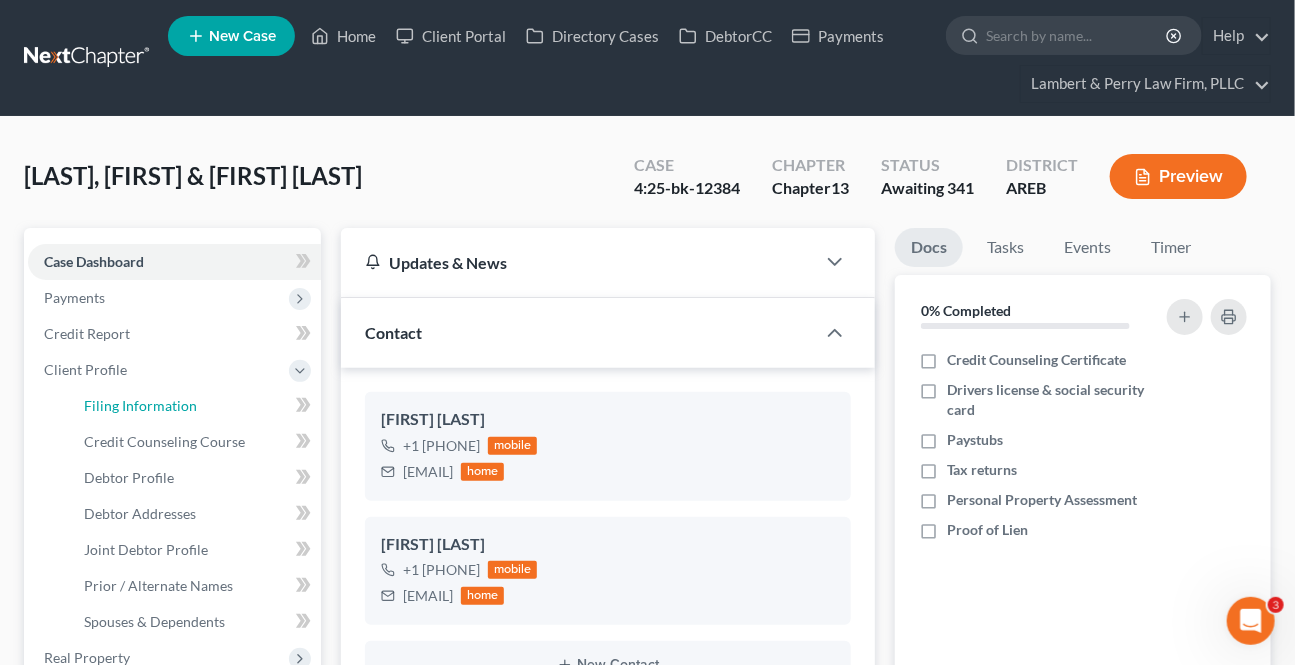 click on "Filing Information" at bounding box center (194, 406) 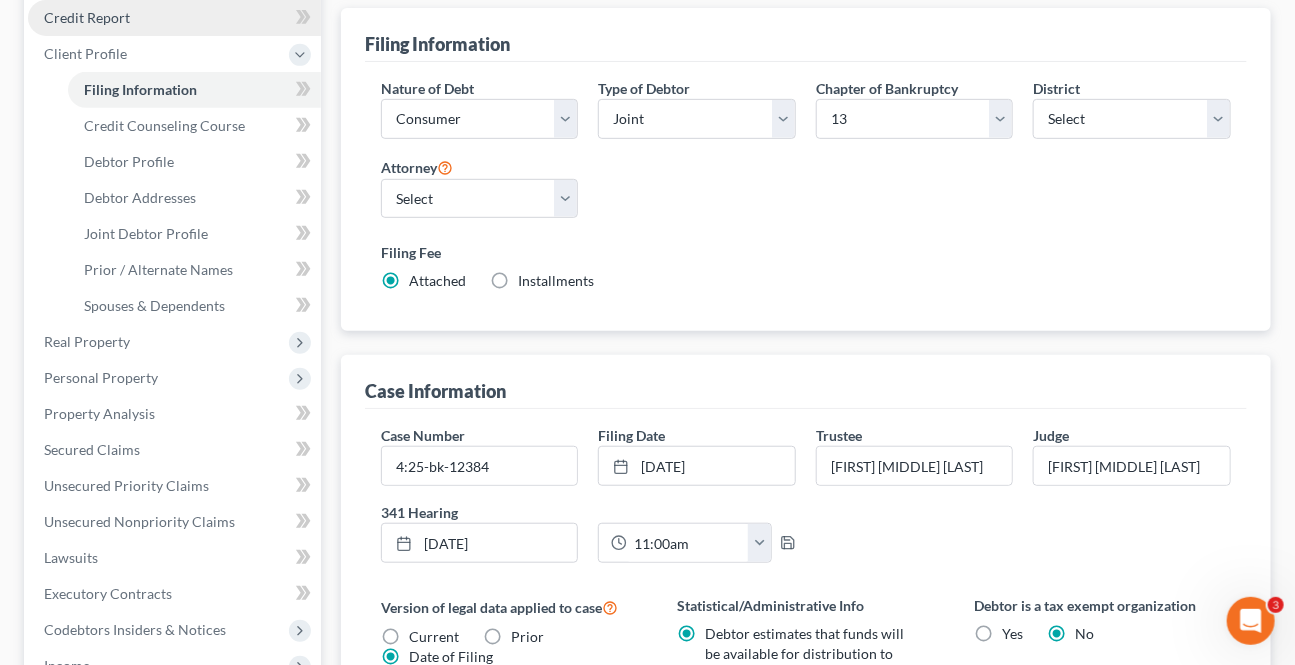 scroll, scrollTop: 0, scrollLeft: 0, axis: both 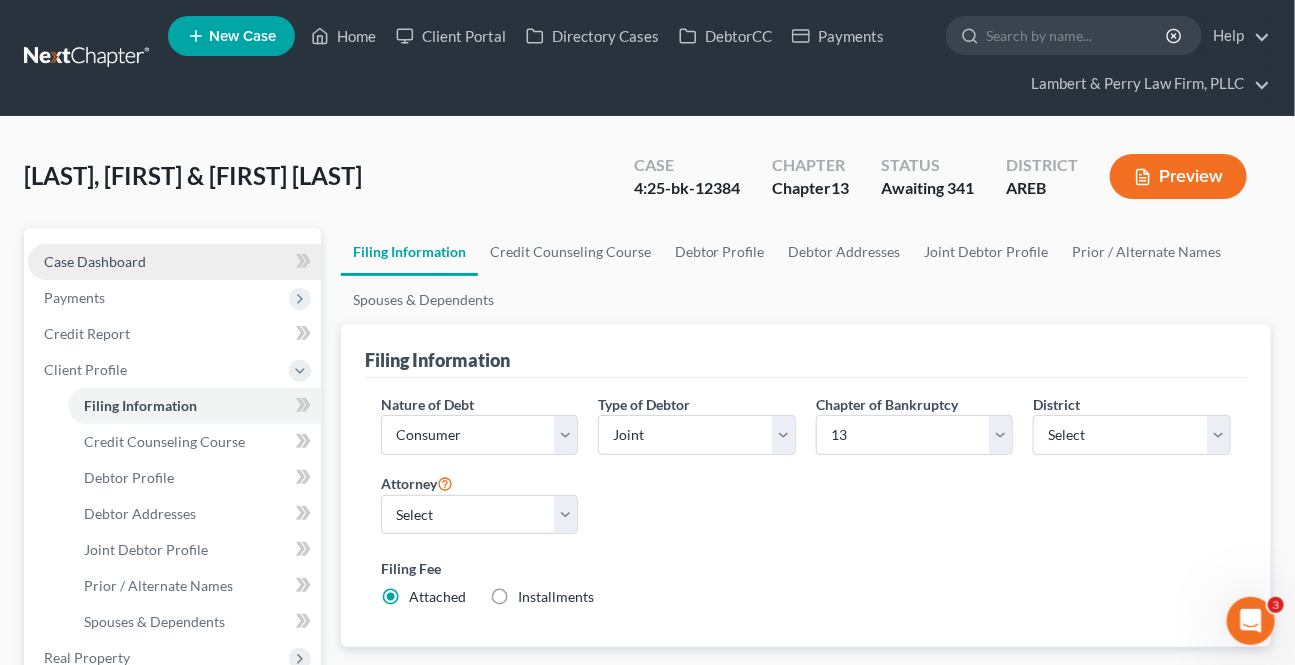 click on "Case Dashboard" at bounding box center [95, 261] 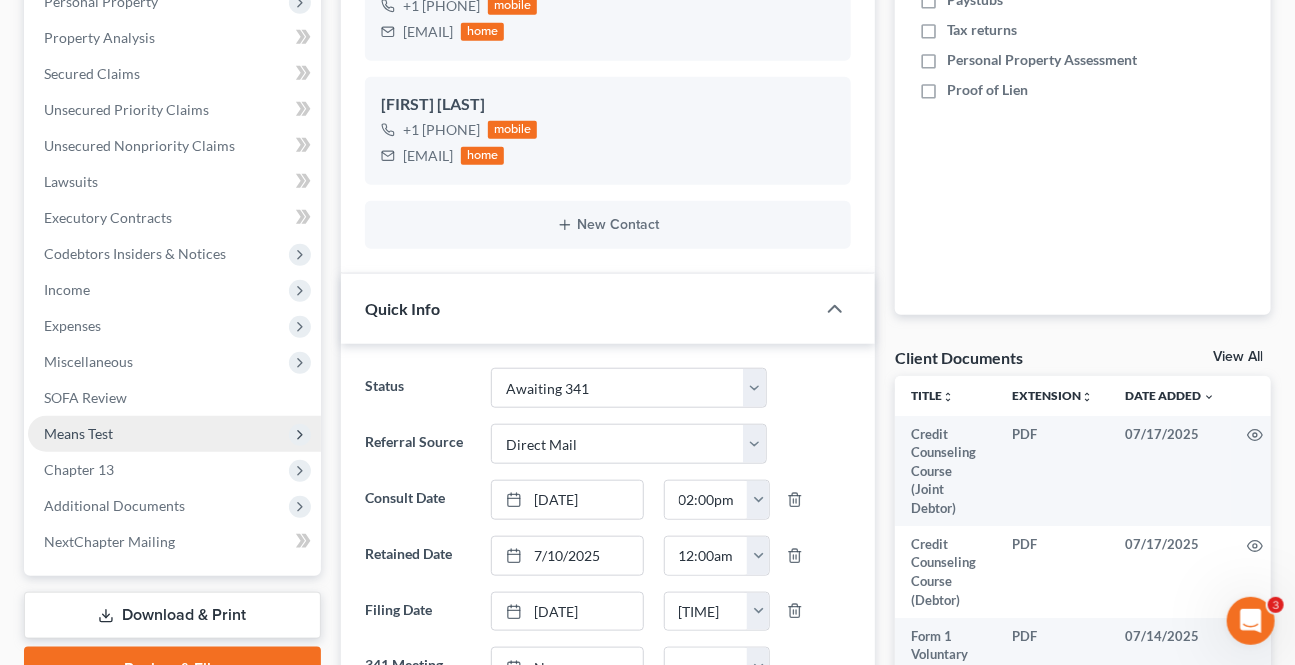 scroll, scrollTop: 545, scrollLeft: 0, axis: vertical 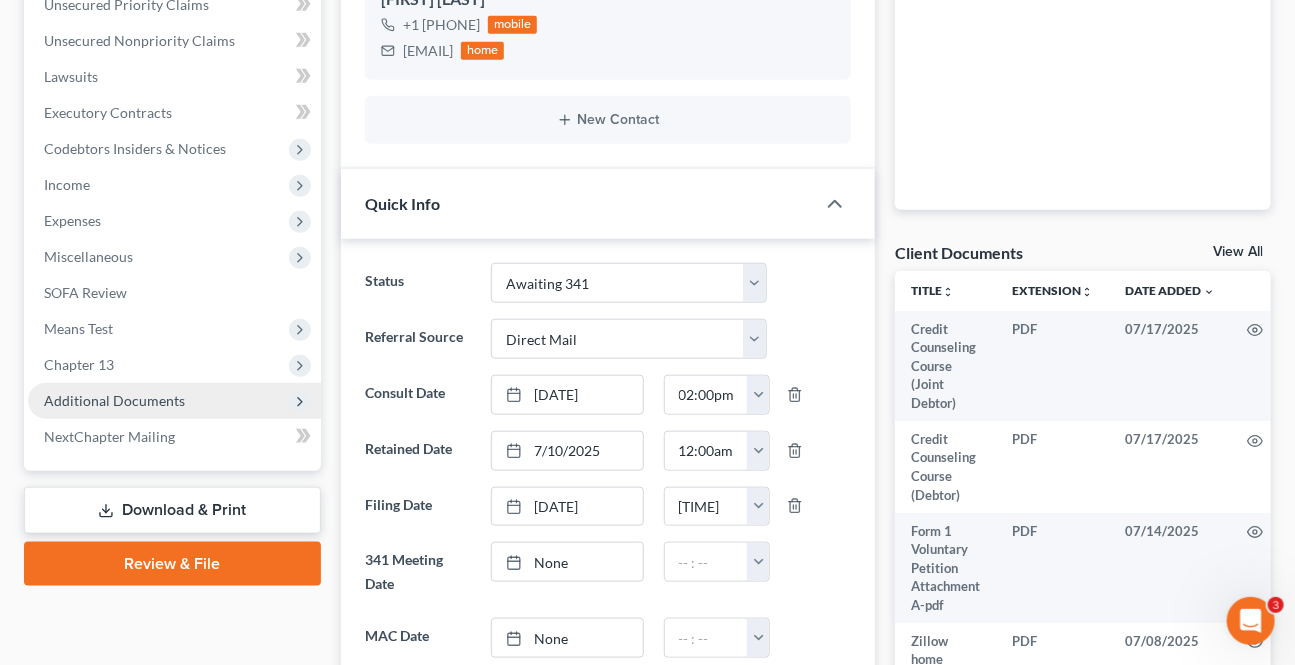 click on "Additional Documents" at bounding box center [114, 400] 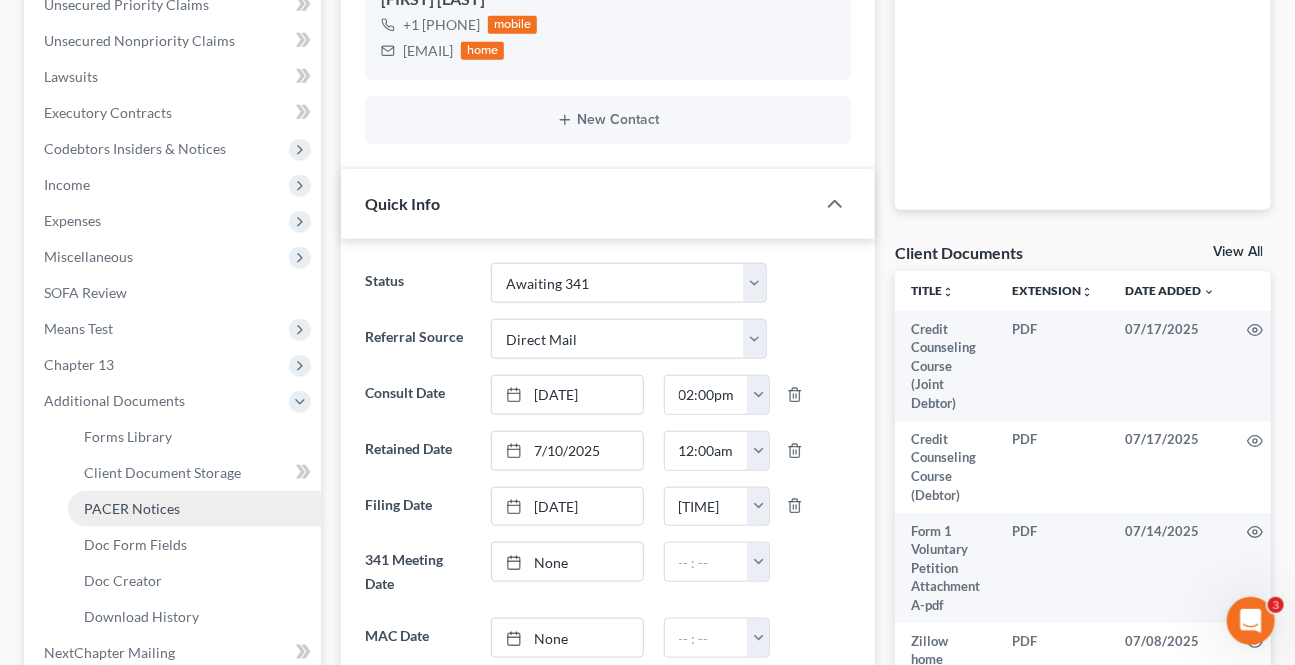 click on "PACER Notices" at bounding box center [132, 508] 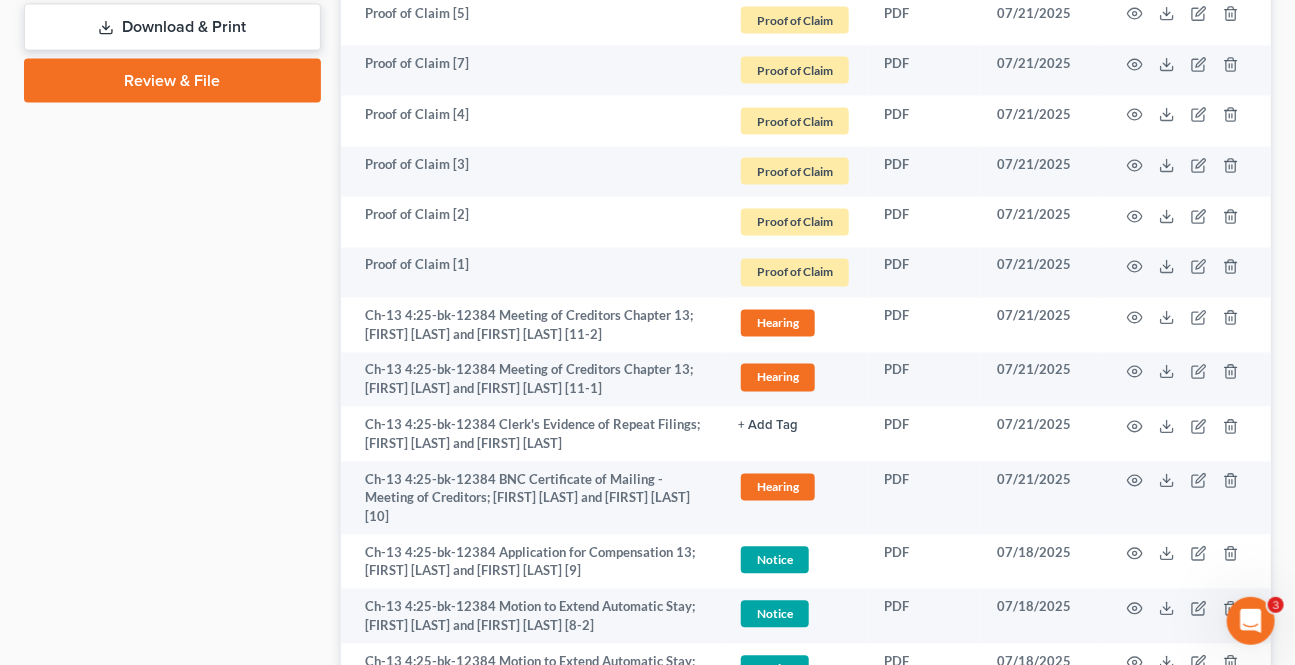 scroll, scrollTop: 1195, scrollLeft: 0, axis: vertical 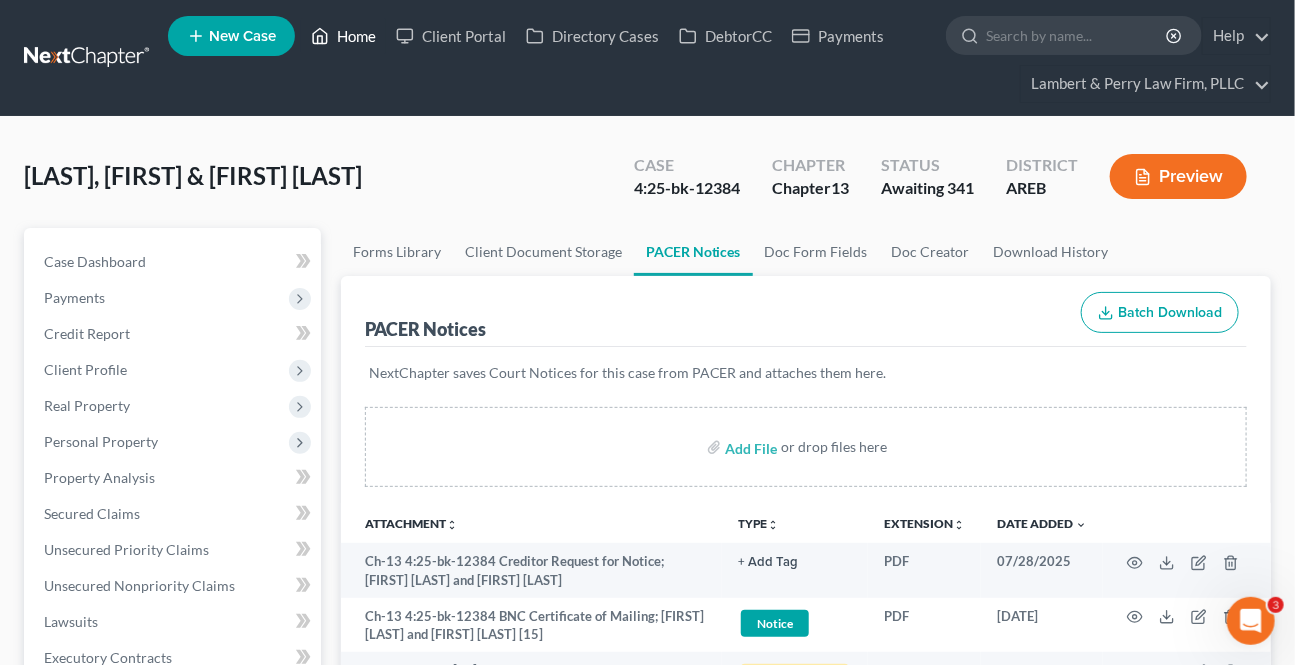 click on "Home" at bounding box center (343, 36) 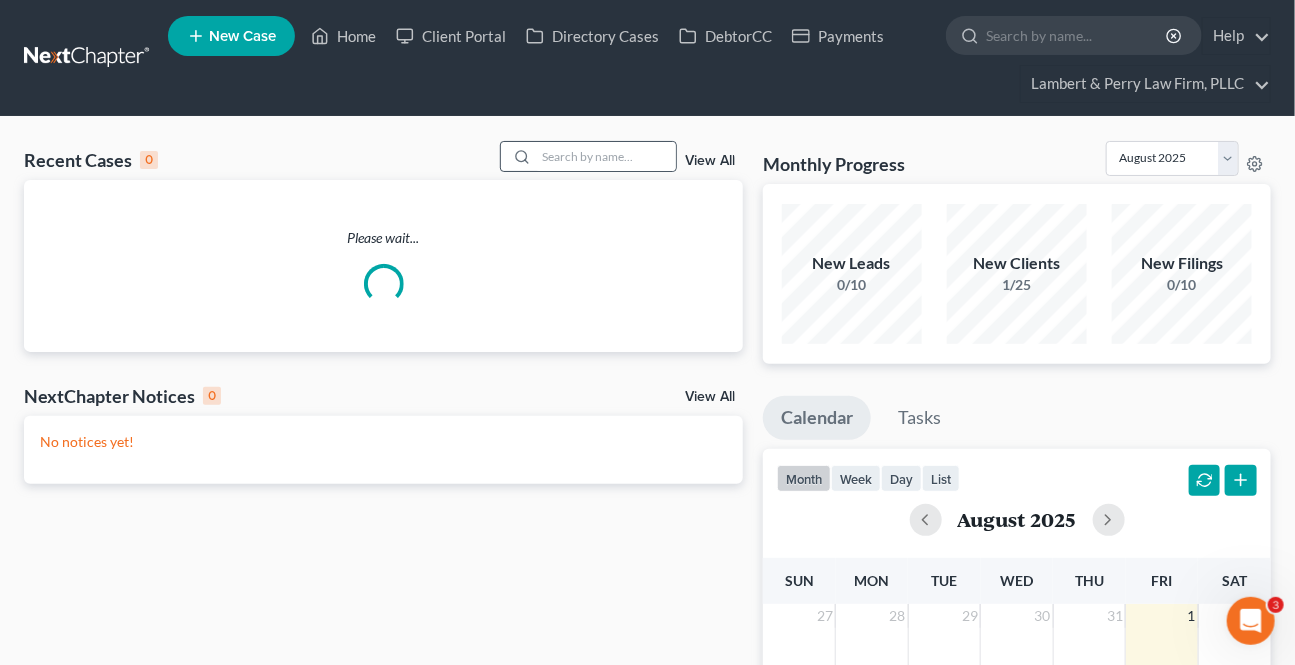 click 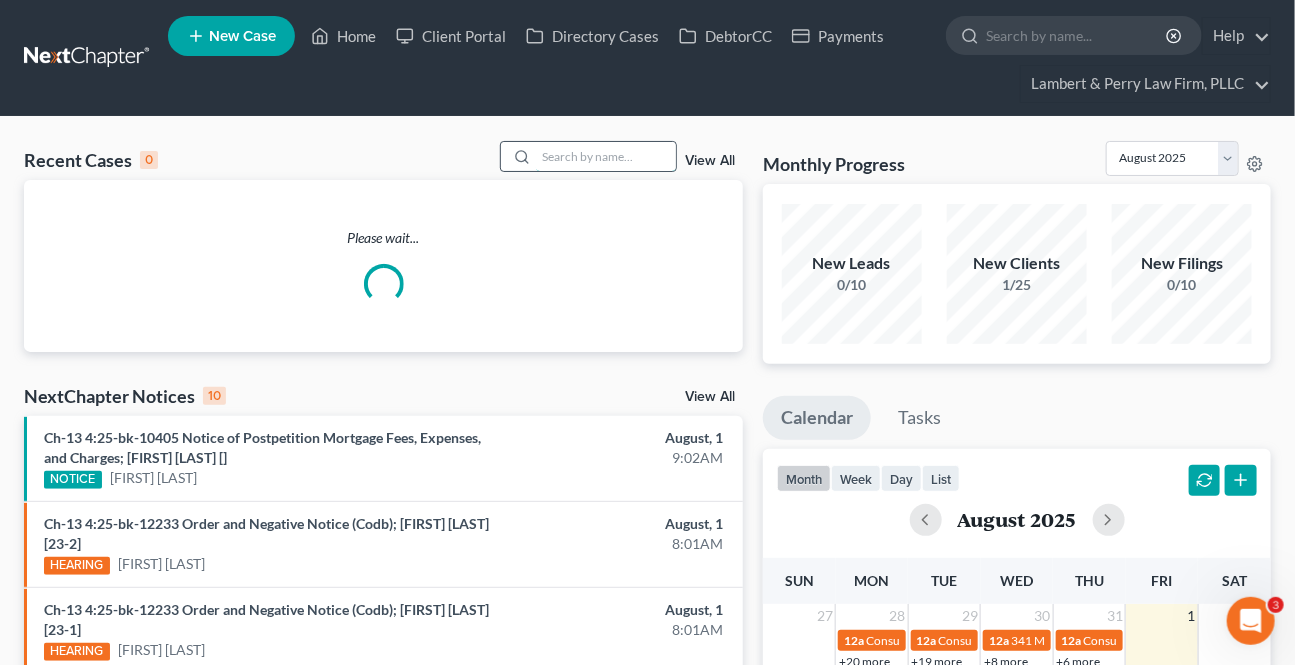click at bounding box center (606, 156) 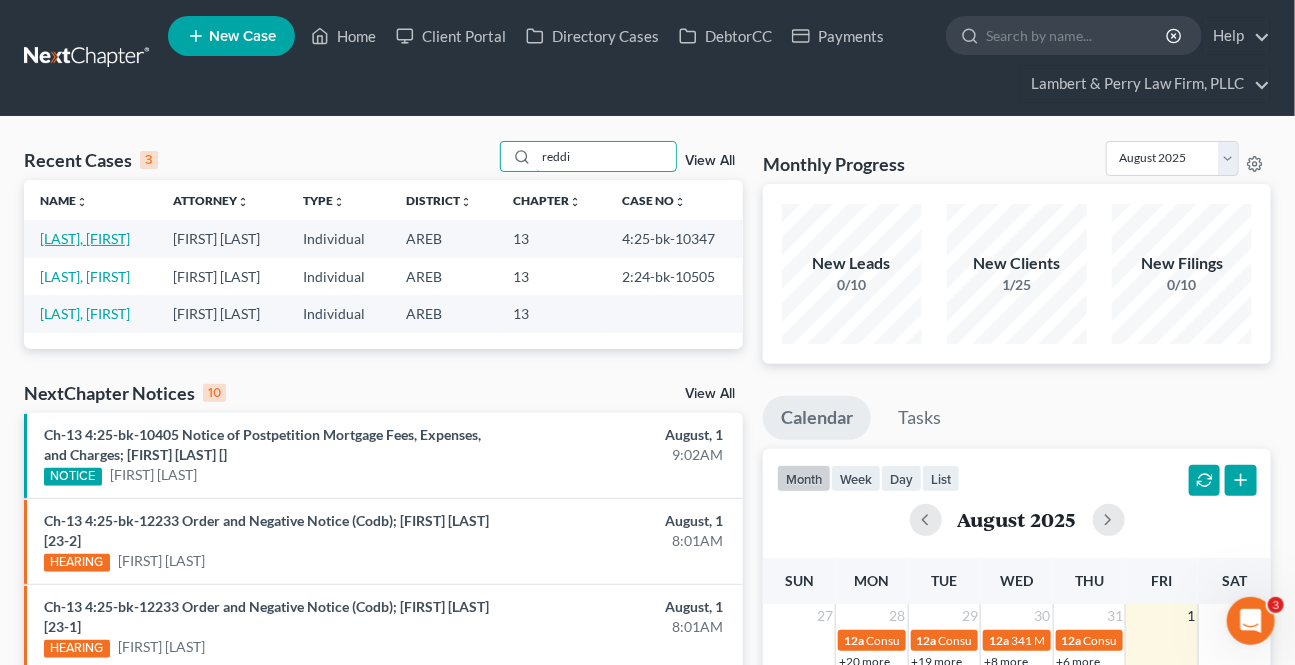 type on "reddi" 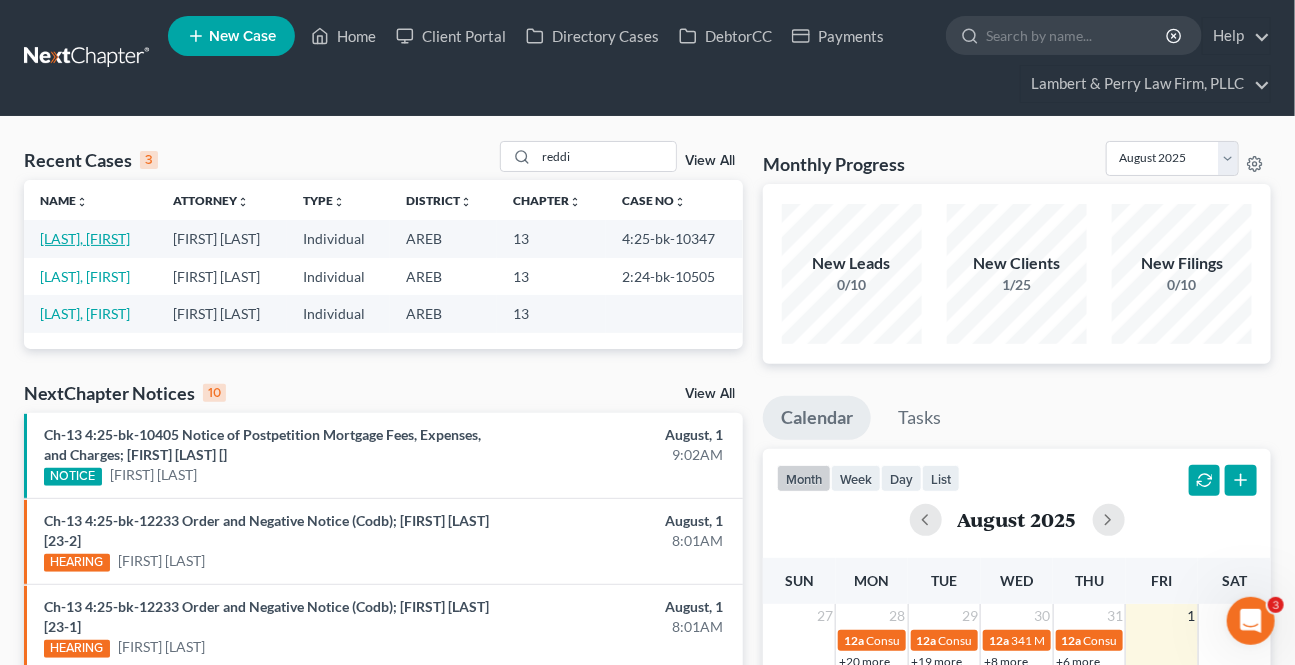 click on "[LAST], [FIRST]" at bounding box center (85, 238) 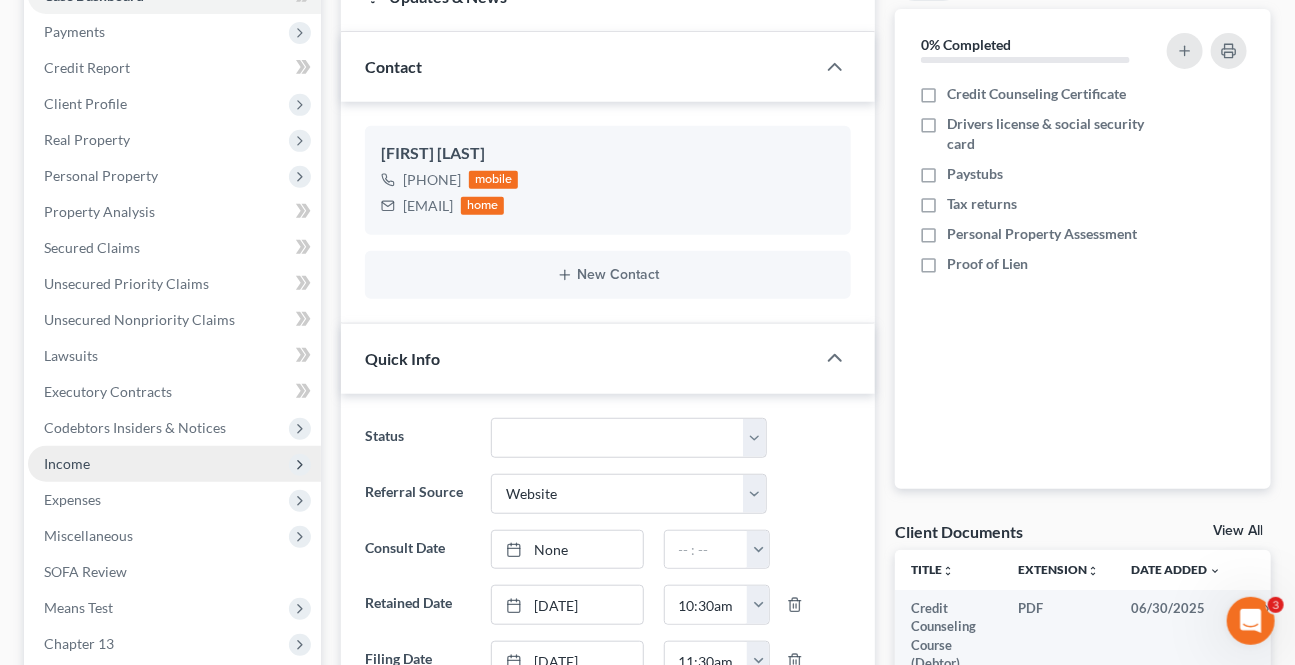 scroll, scrollTop: 363, scrollLeft: 0, axis: vertical 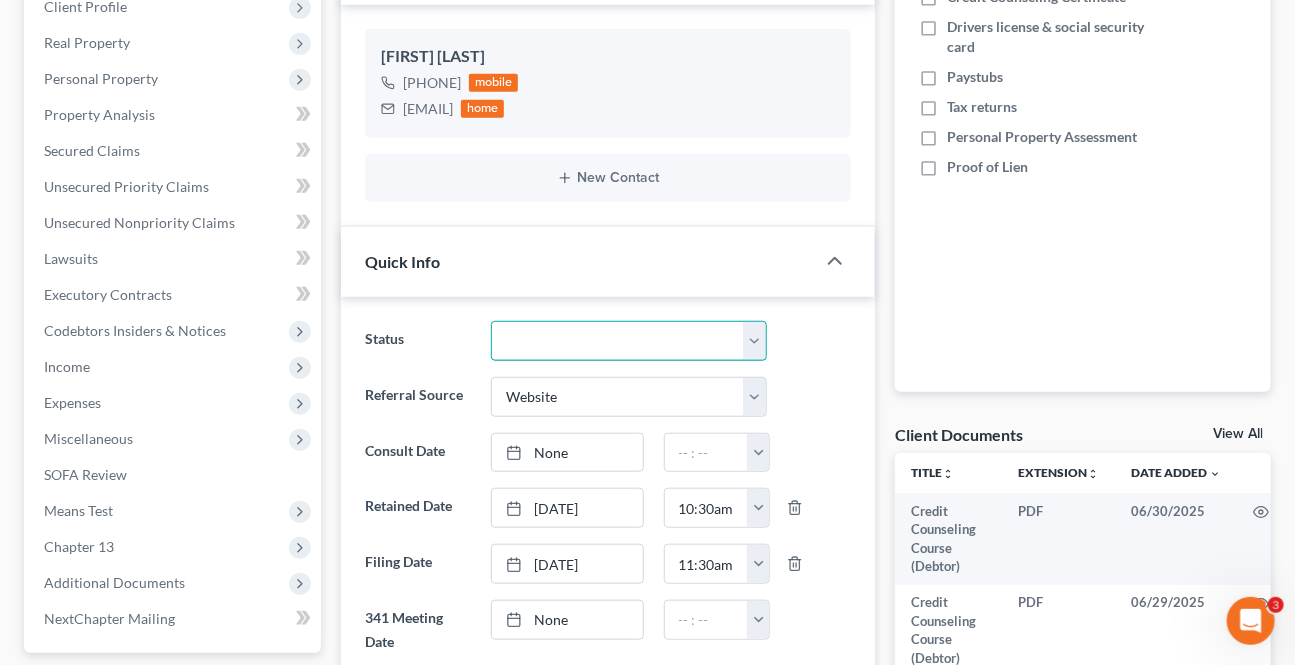 click on "Awaiting 341 Chapter 7 - Attended Meeting Confirmed Discharged Dismissed New Consult Not Retained Rejected Retained Unconfirmed Withdrawn as Counsel" at bounding box center (628, 341) 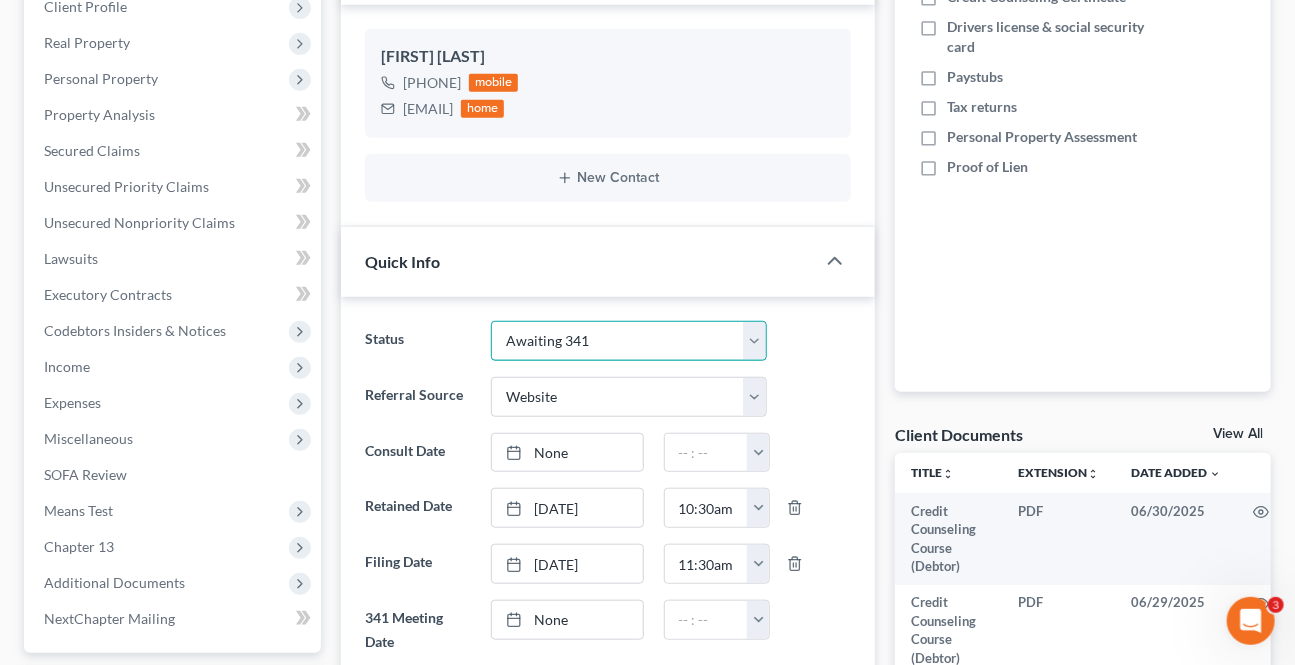 click on "Awaiting 341 Chapter 7 - Attended Meeting Confirmed Discharged Dismissed New Consult Not Retained Rejected Retained Unconfirmed Withdrawn as Counsel" at bounding box center [628, 341] 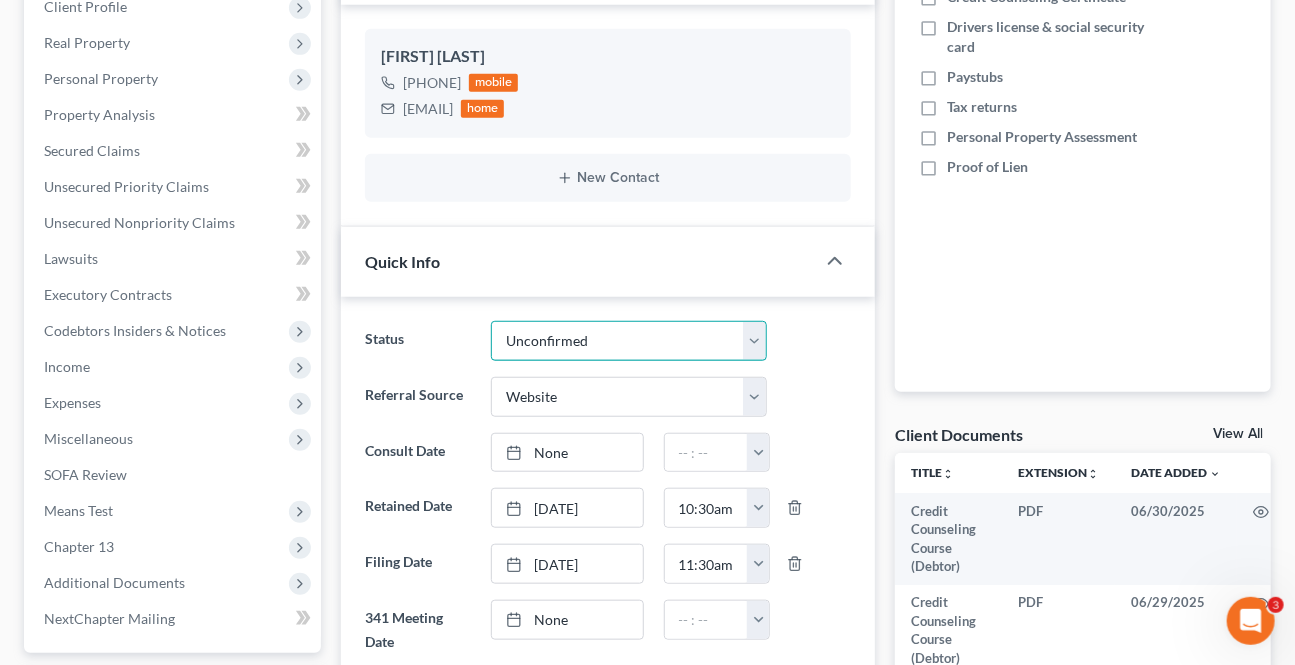 click on "Awaiting 341 Chapter 7 - Attended Meeting Confirmed Discharged Dismissed New Consult Not Retained Rejected Retained Unconfirmed Withdrawn as Counsel" at bounding box center (628, 341) 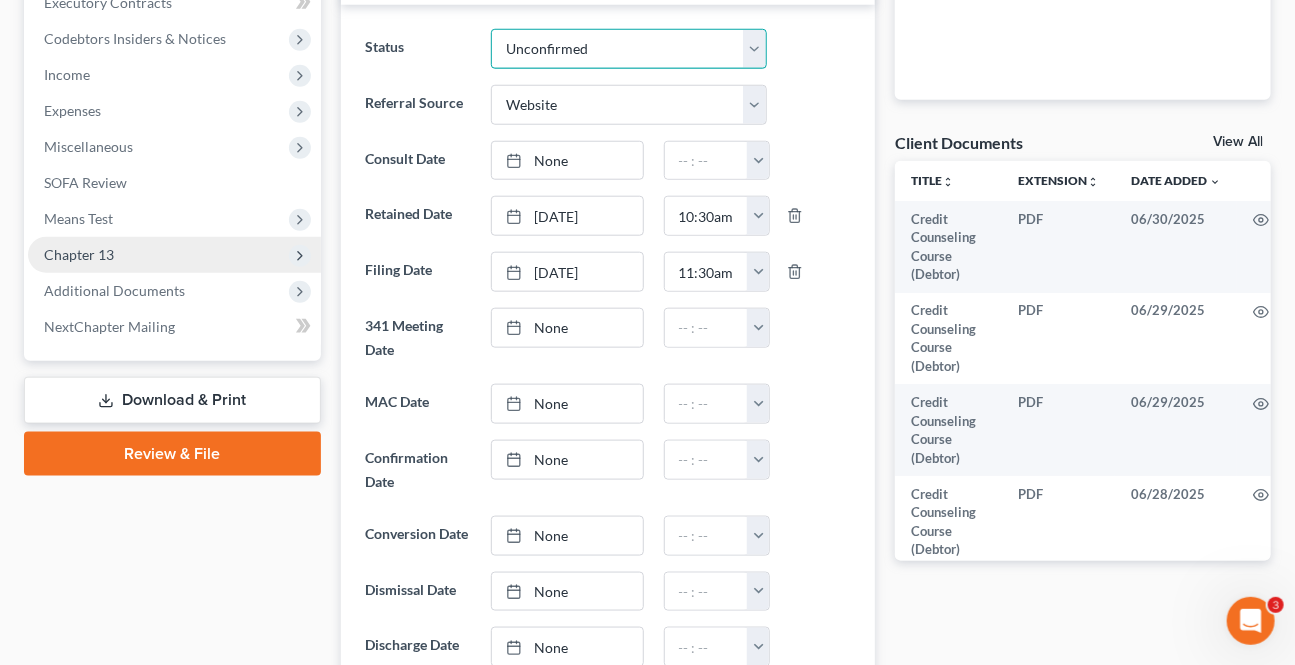 scroll, scrollTop: 636, scrollLeft: 0, axis: vertical 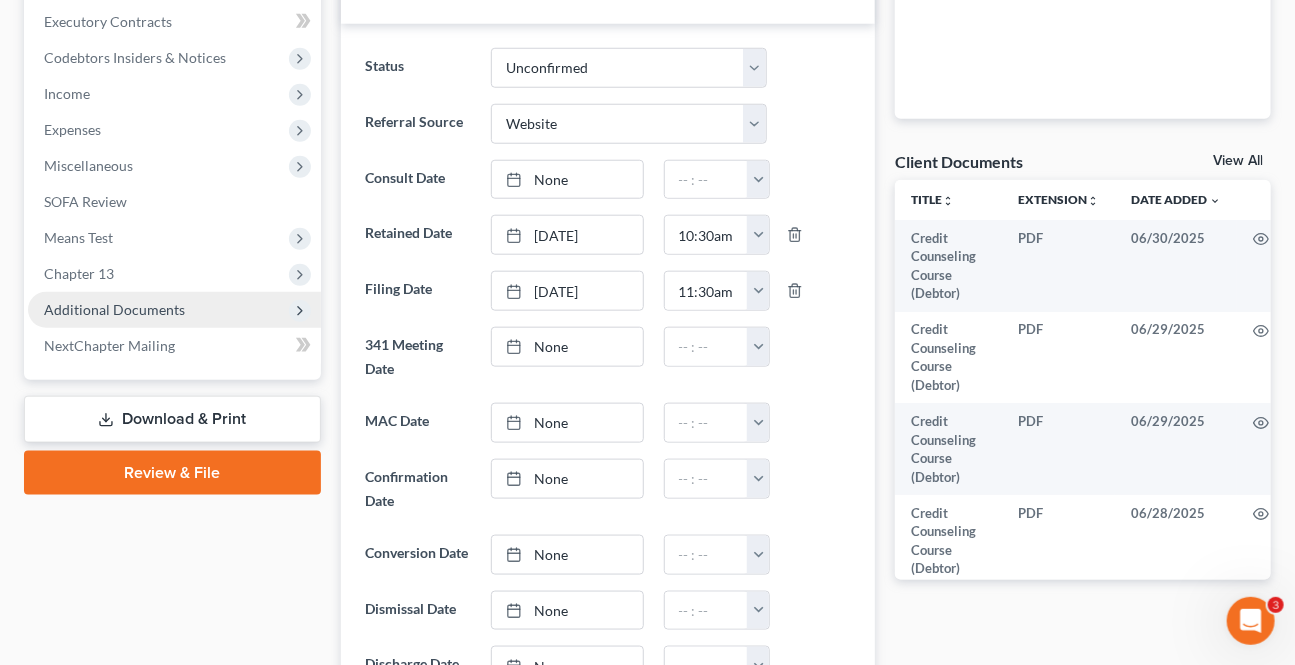 click on "Additional Documents" at bounding box center [114, 309] 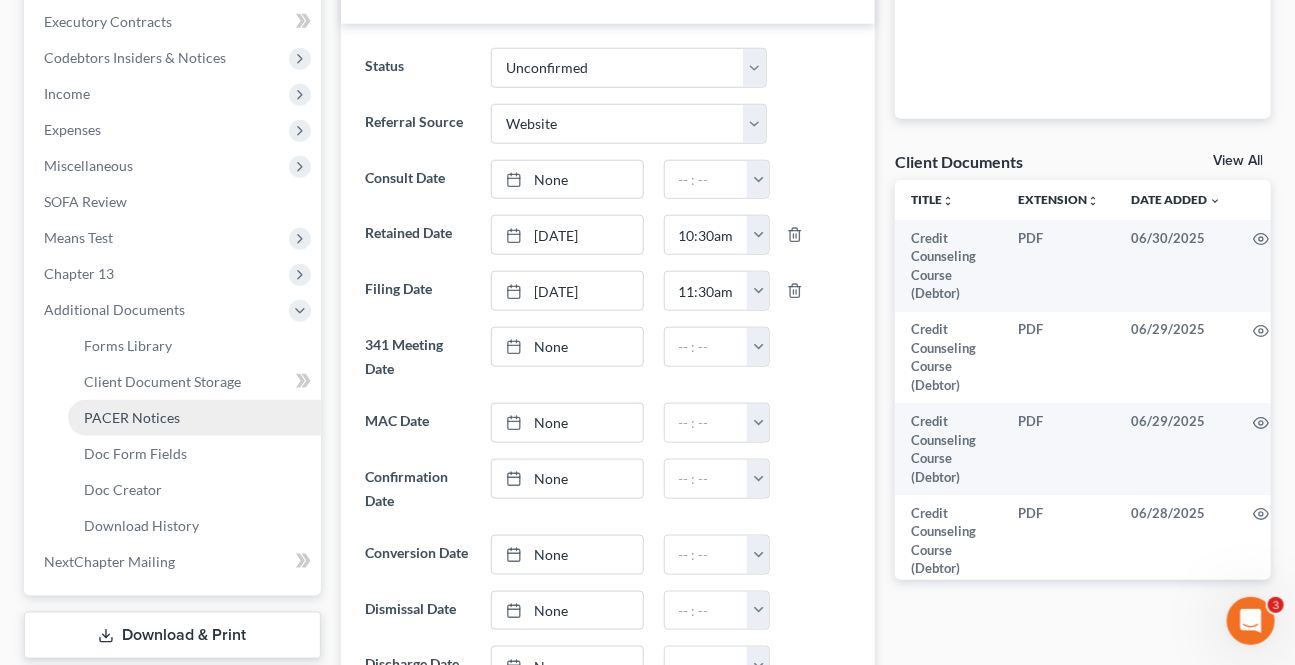 click on "PACER Notices" at bounding box center (194, 418) 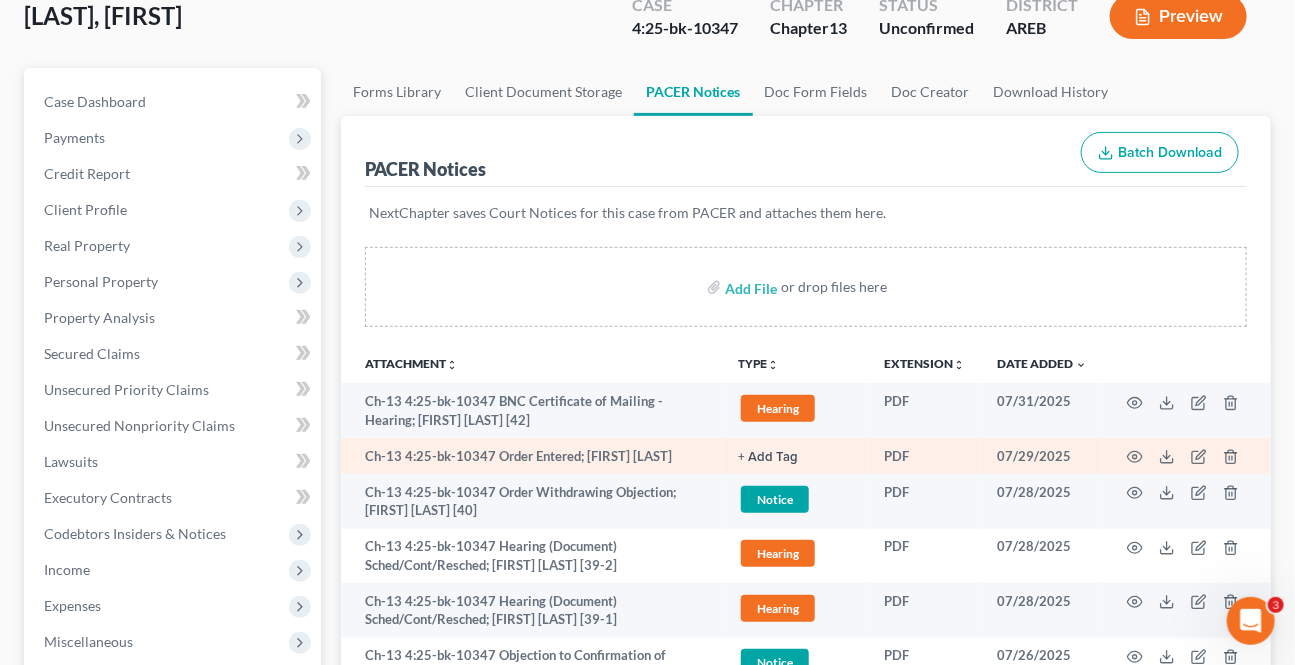scroll, scrollTop: 181, scrollLeft: 0, axis: vertical 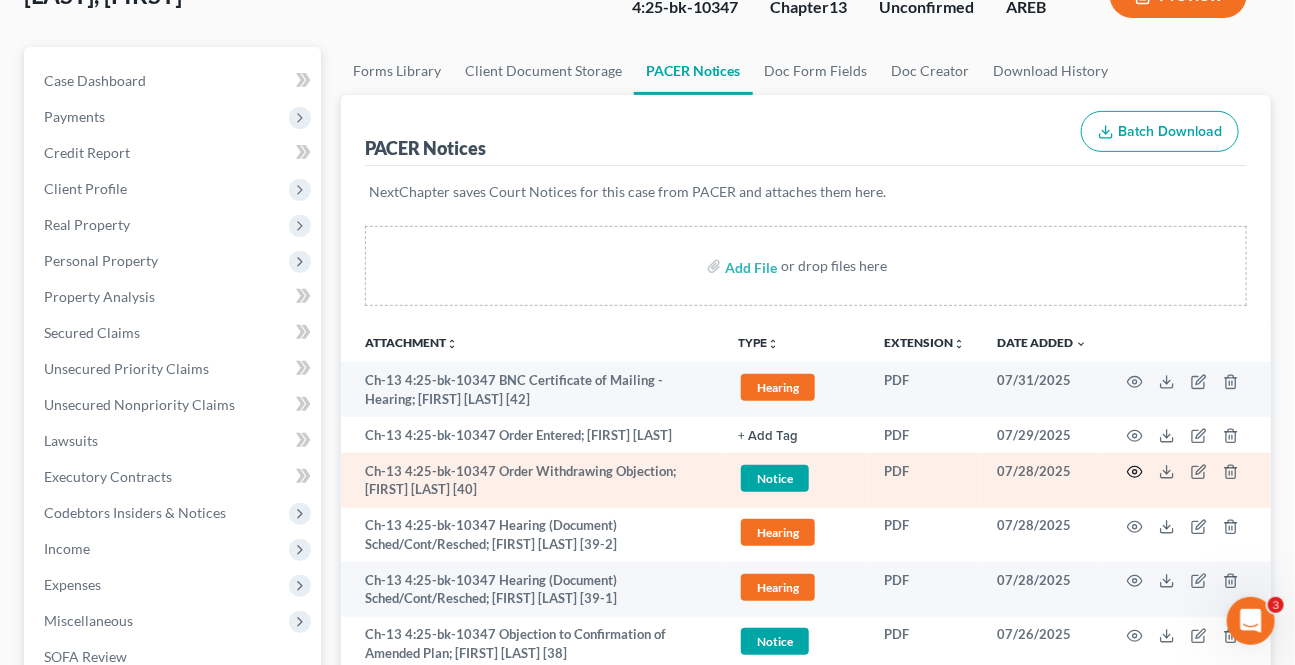 click 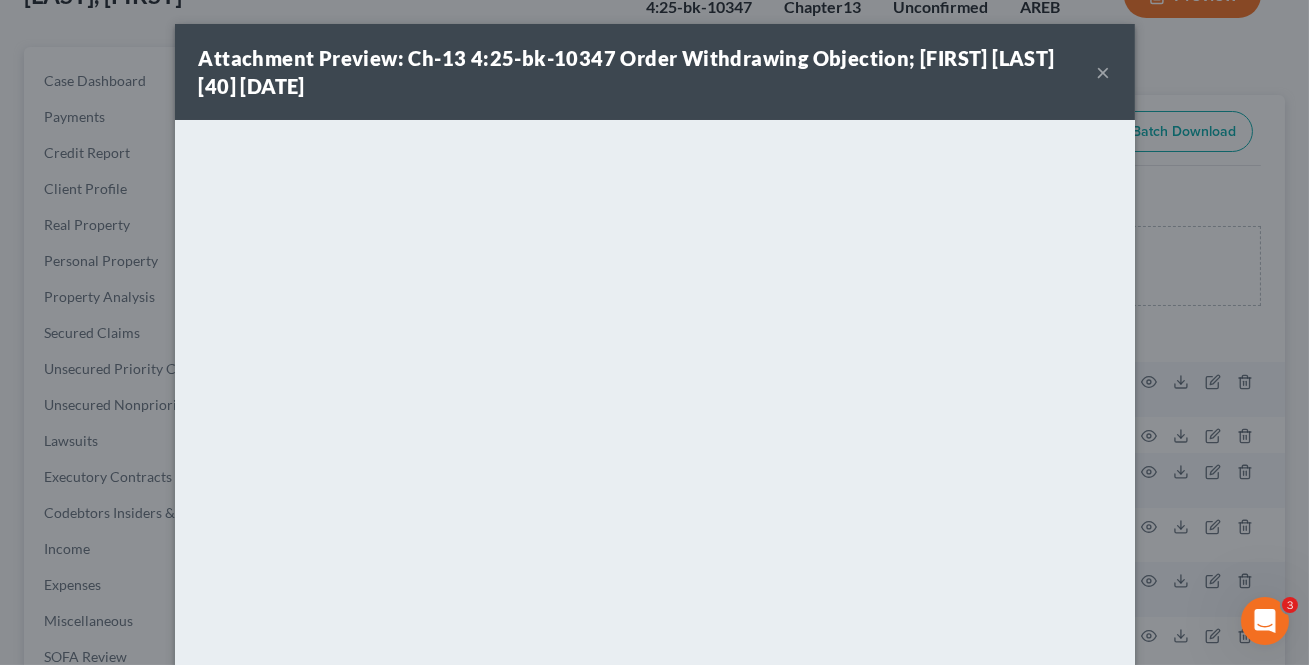 click on "×" at bounding box center (1104, 72) 